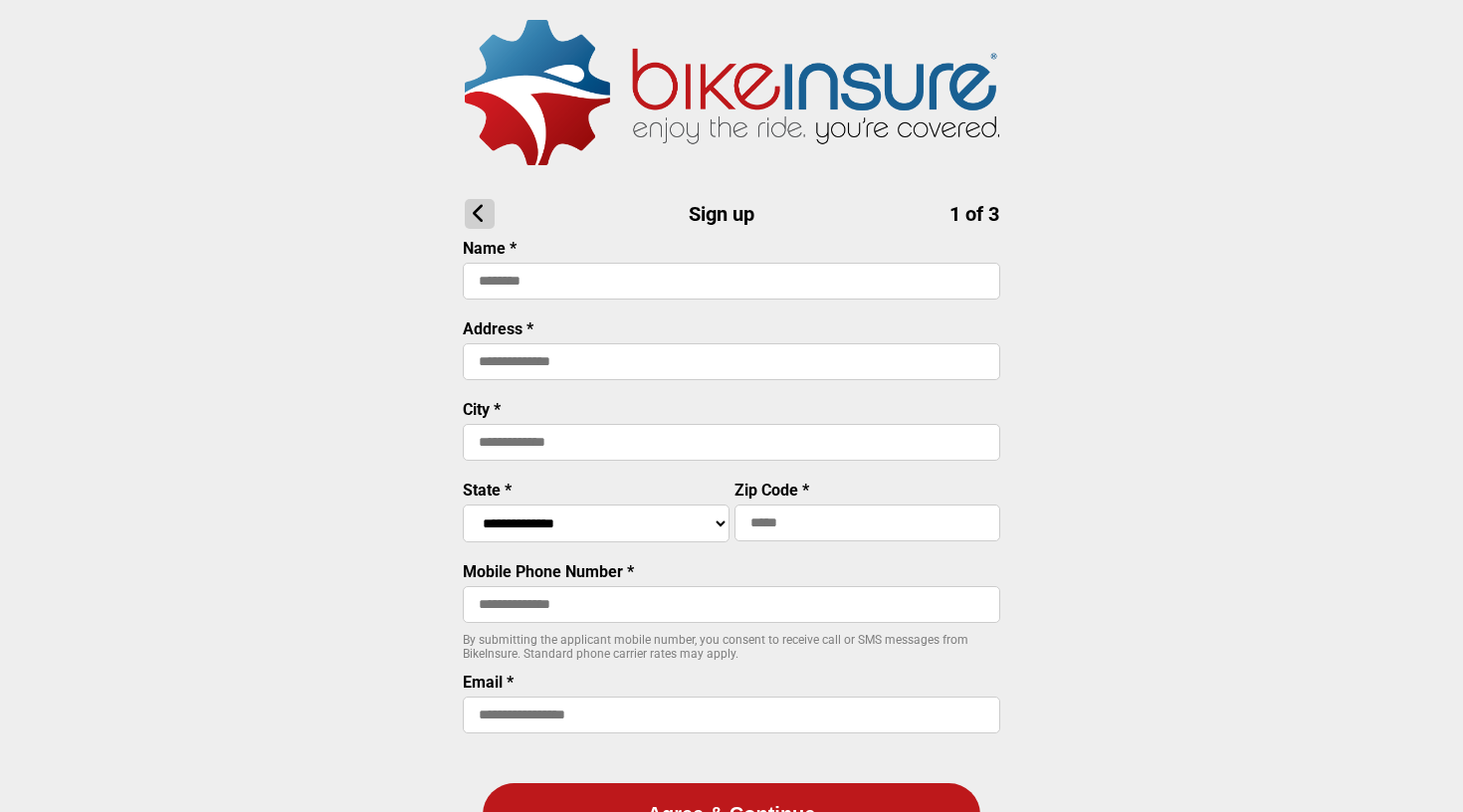 scroll, scrollTop: 0, scrollLeft: 0, axis: both 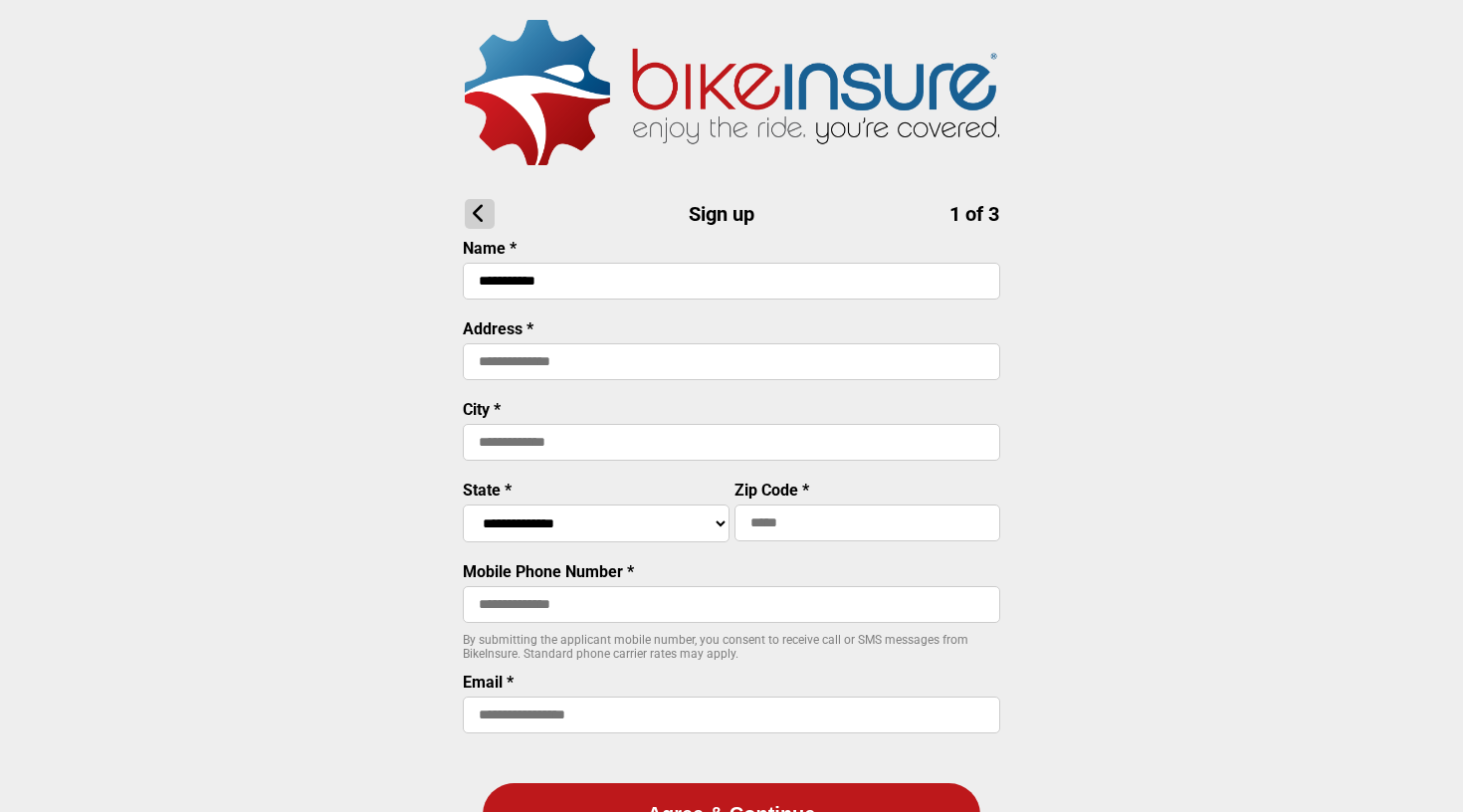 type on "**********" 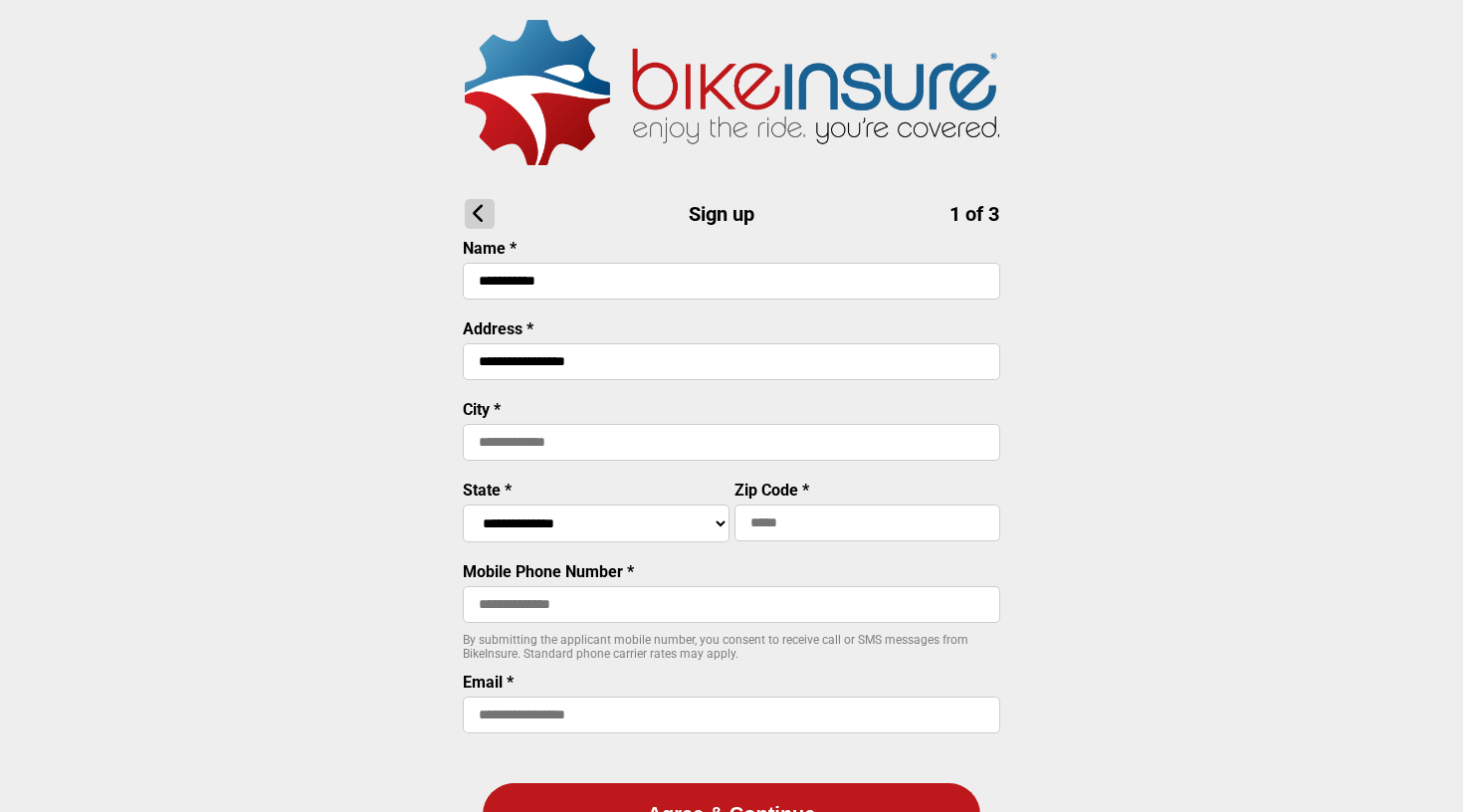 type on "*******" 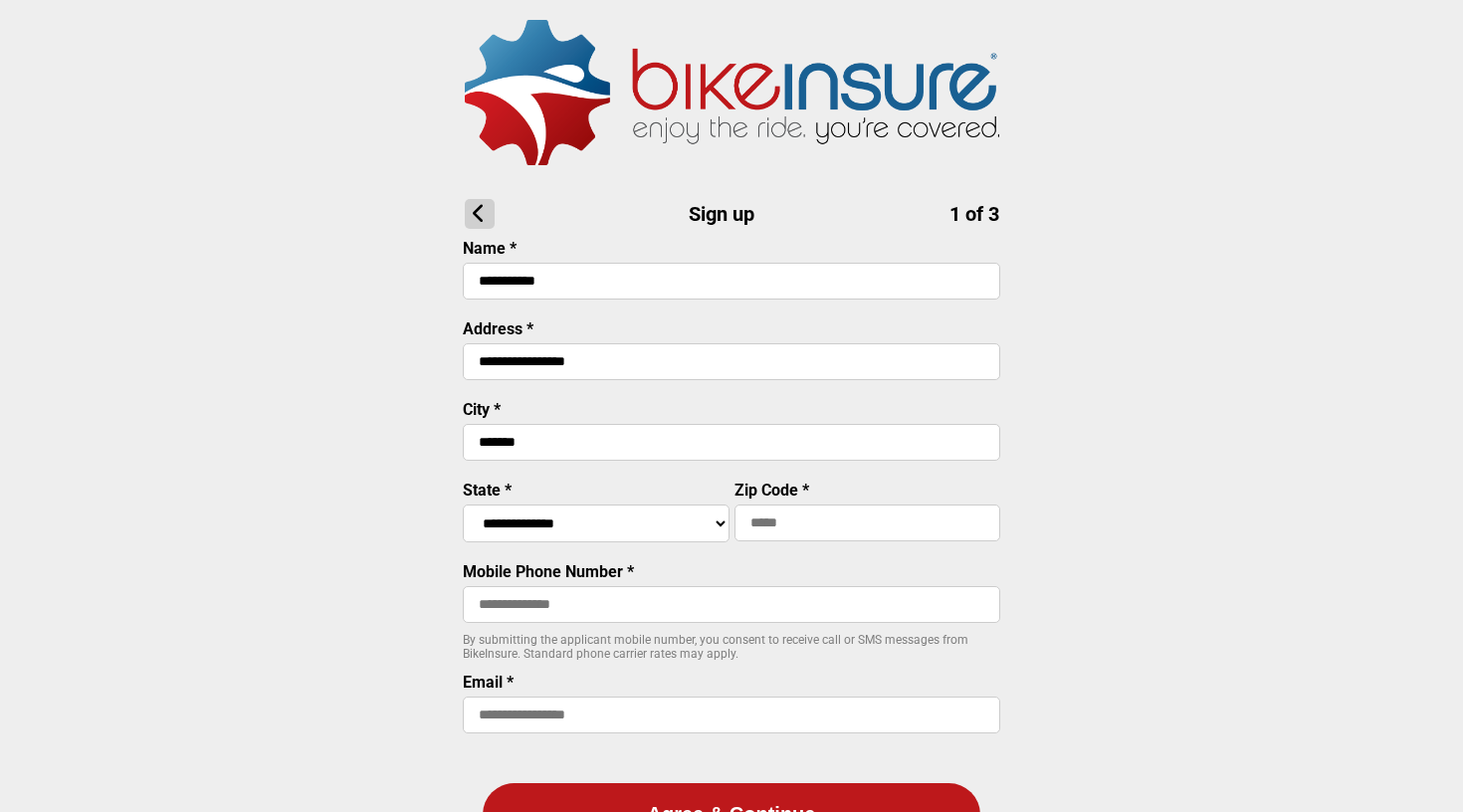 select on "****" 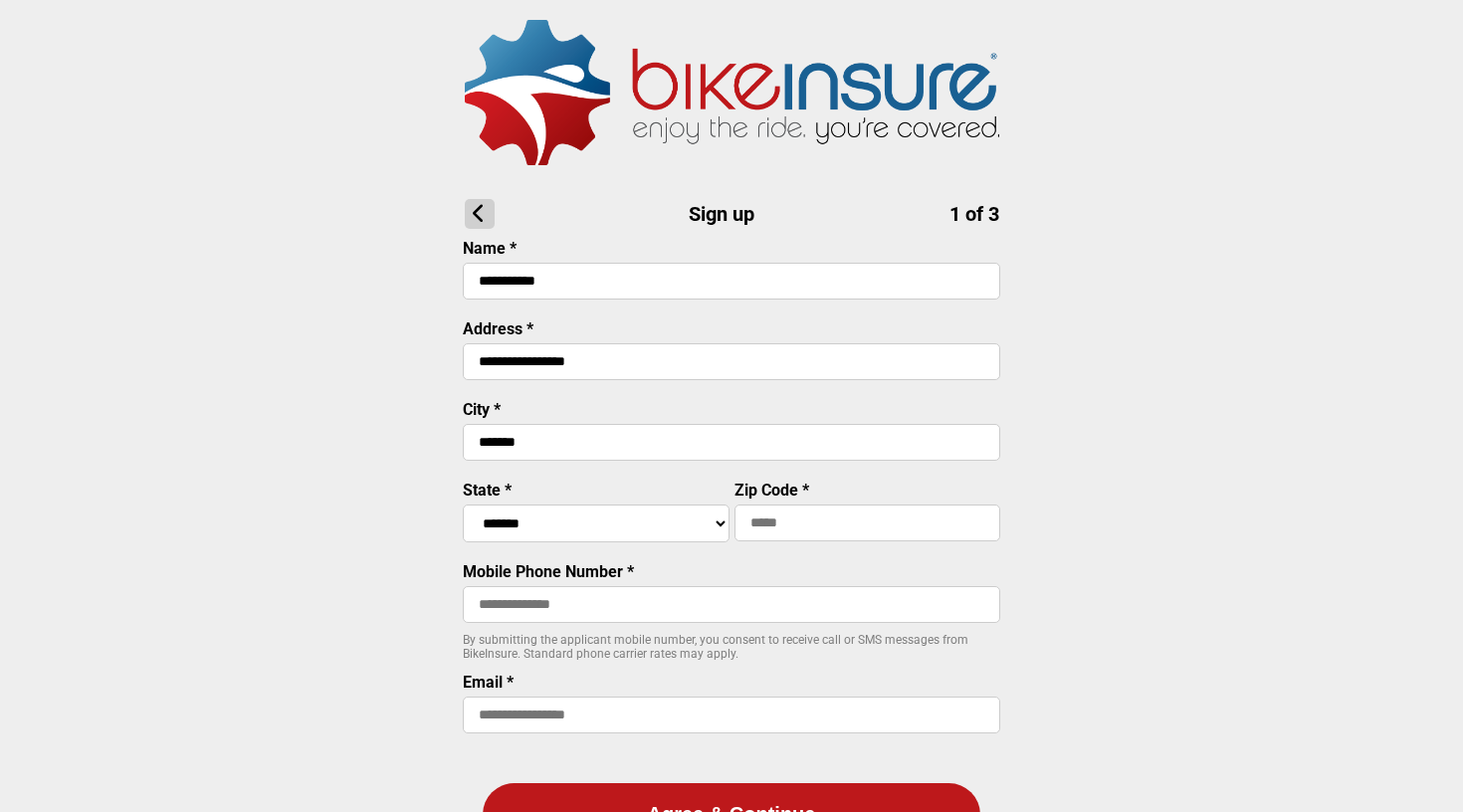 type on "*****" 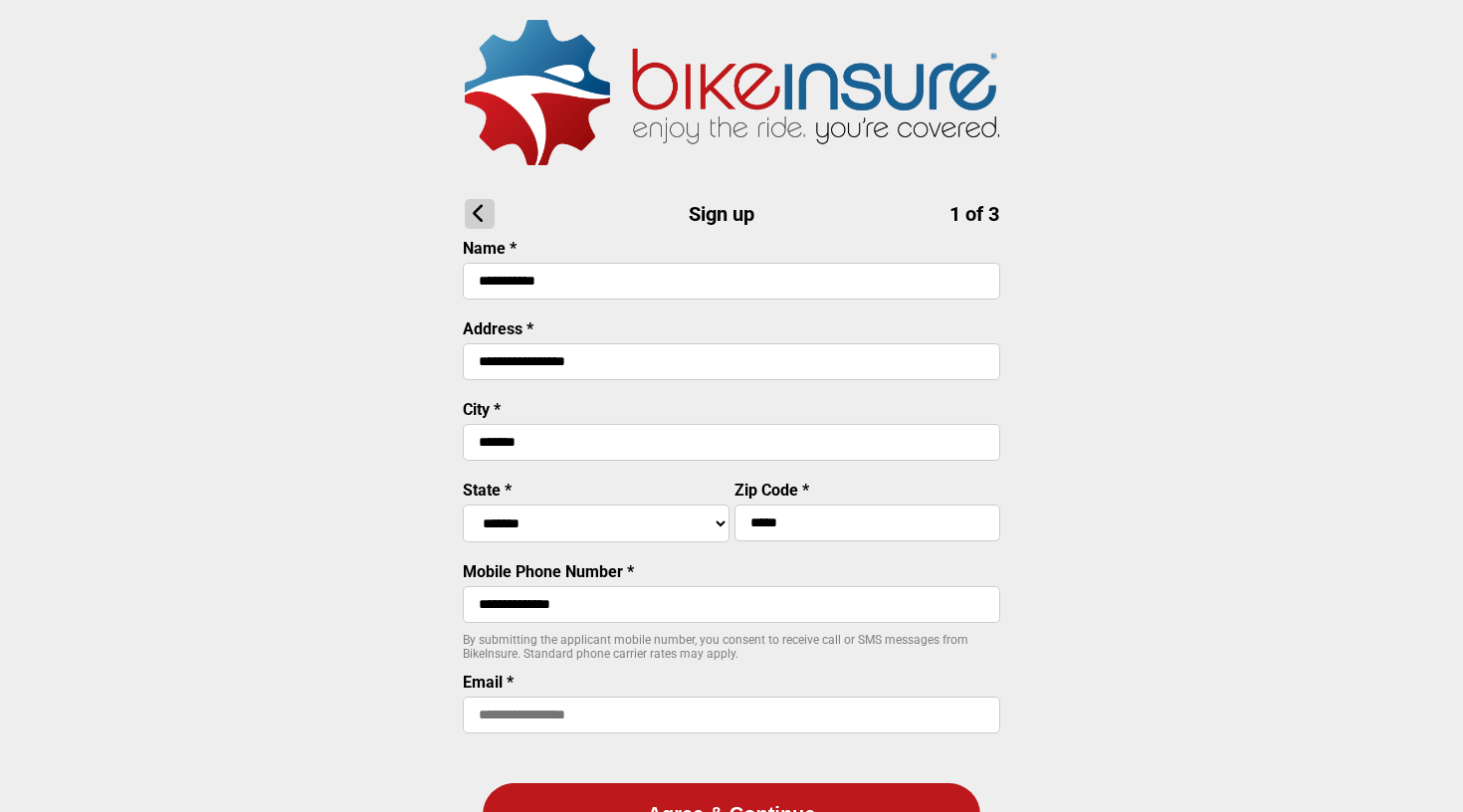 type on "**********" 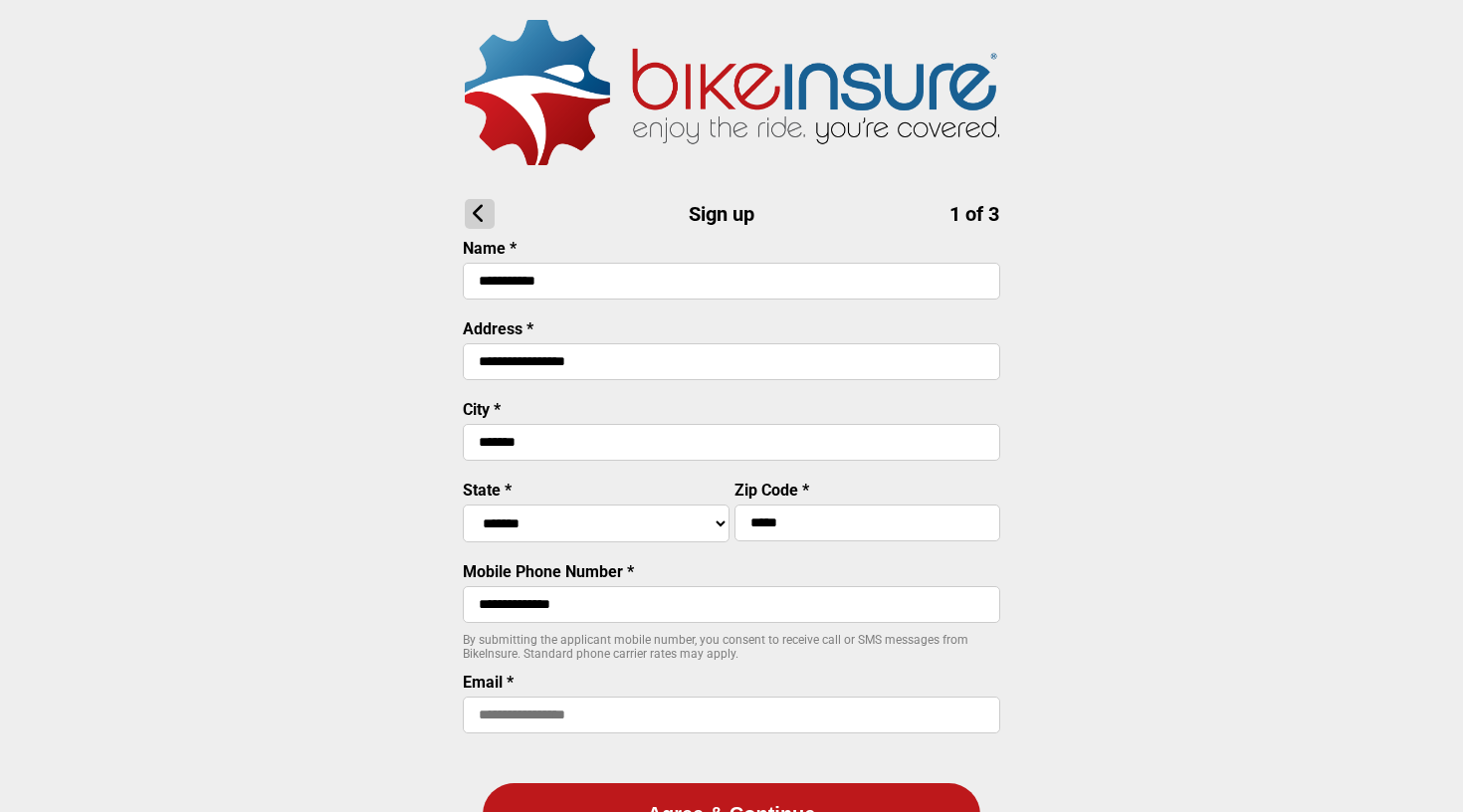 type on "**********" 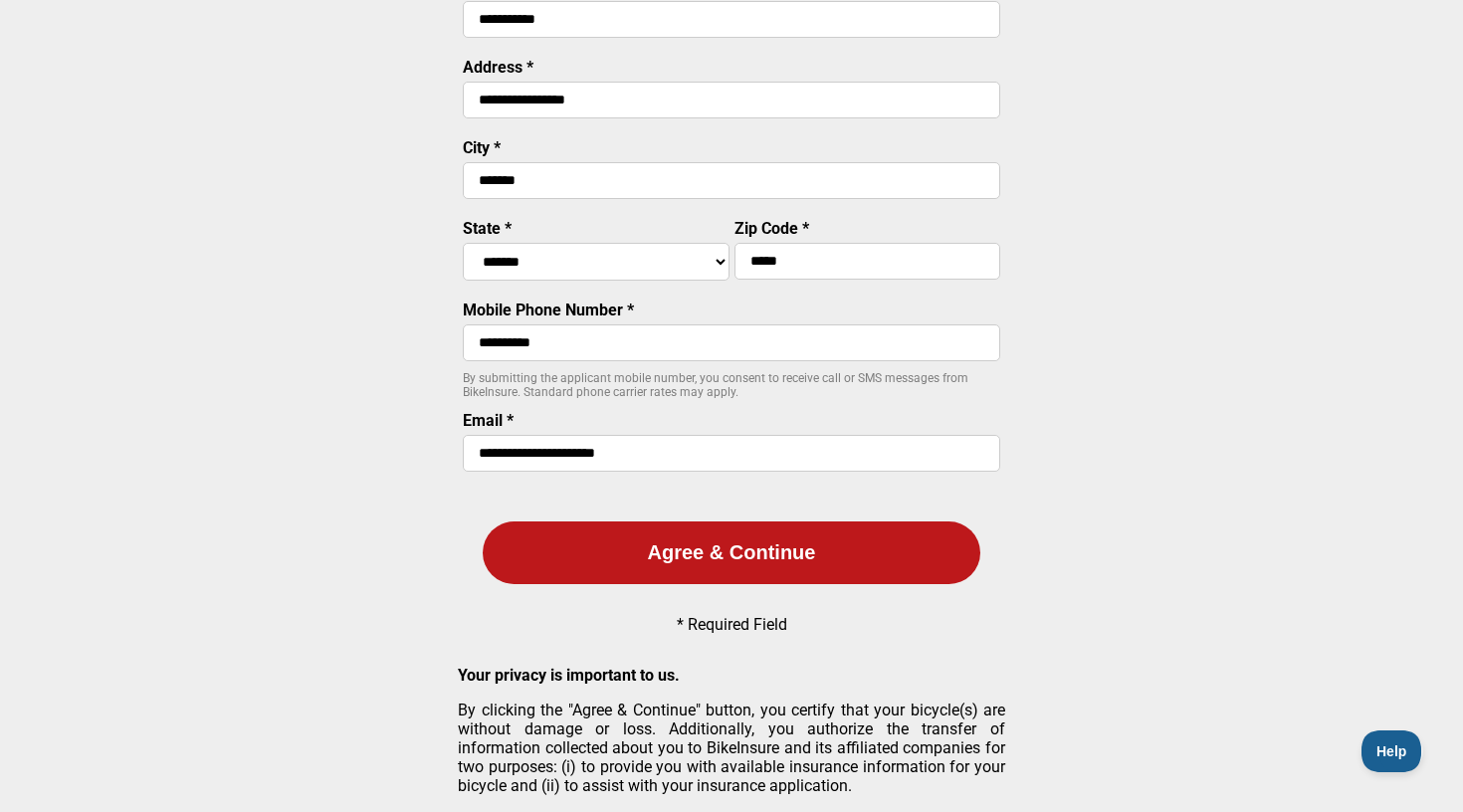 scroll, scrollTop: 0, scrollLeft: 0, axis: both 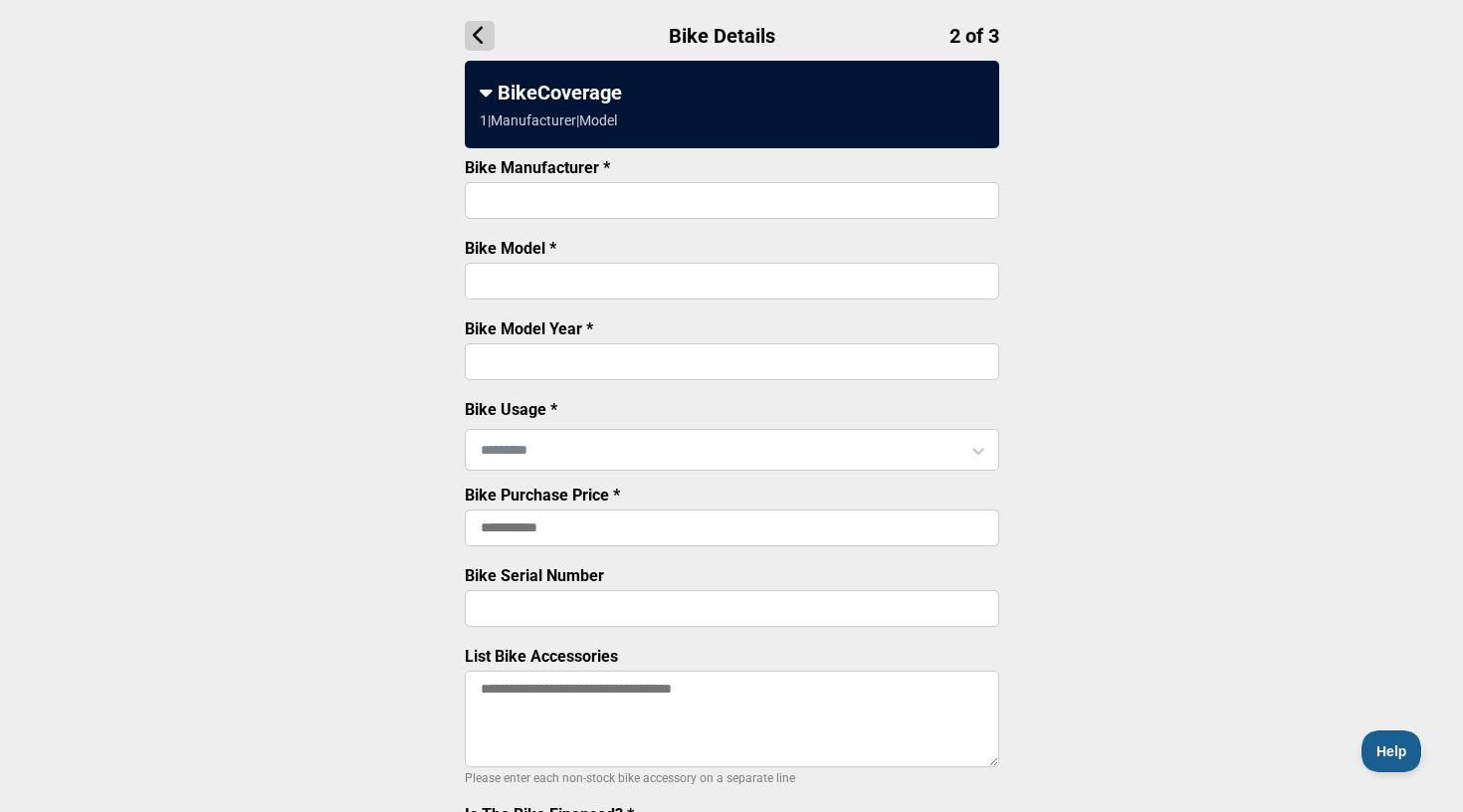 click on "Bike Manufacturer   *" at bounding box center (732, 200) 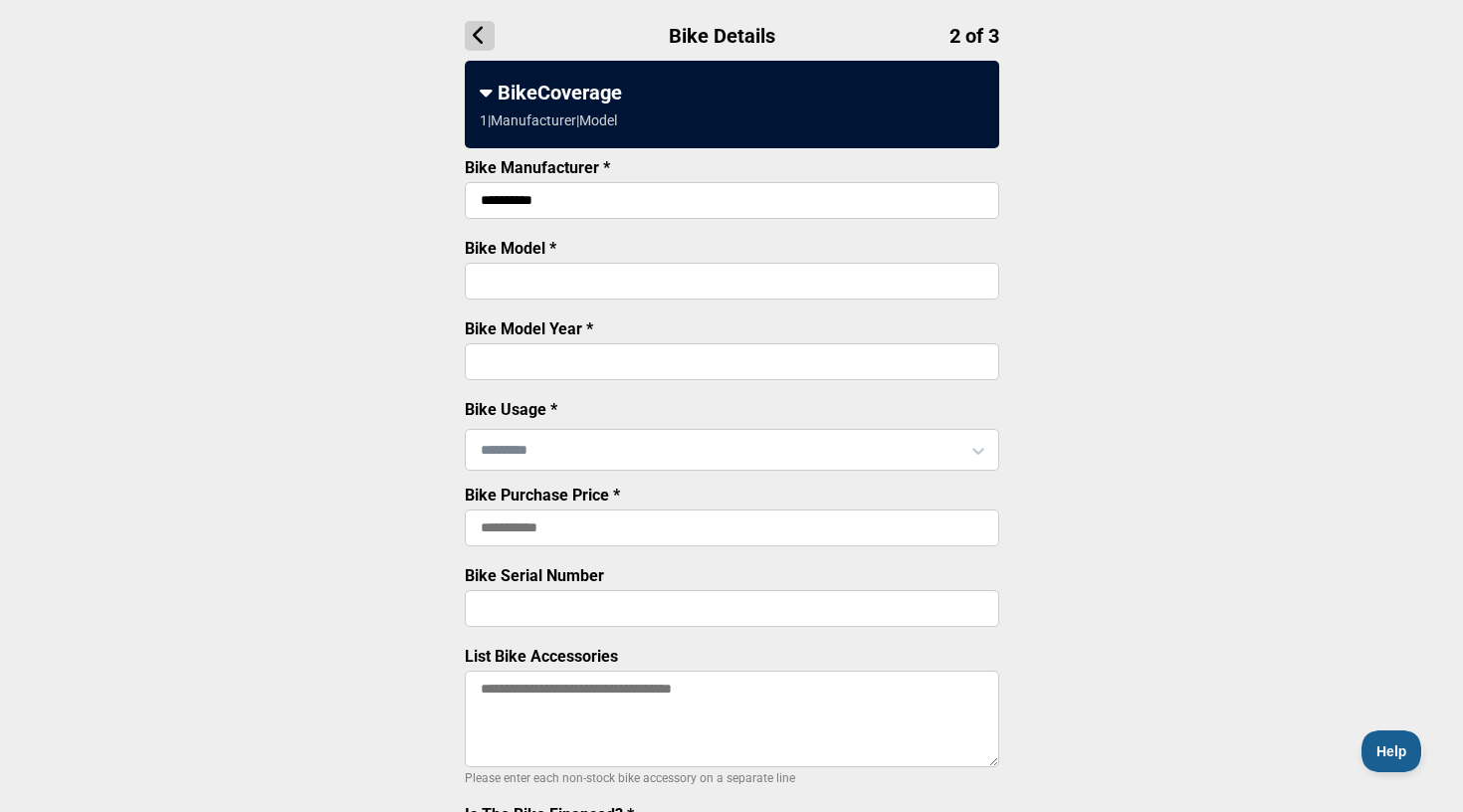 type on "**********" 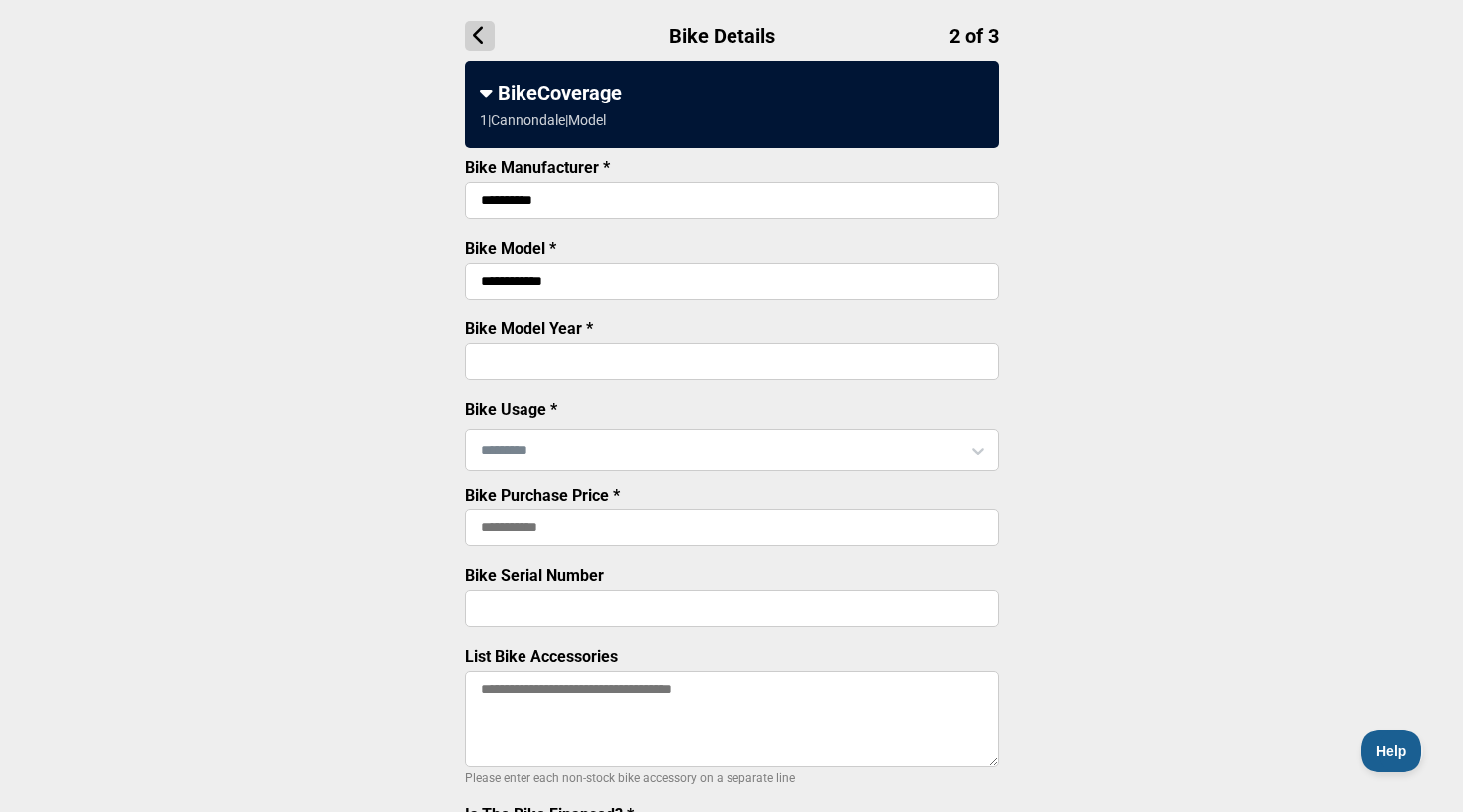 type on "**********" 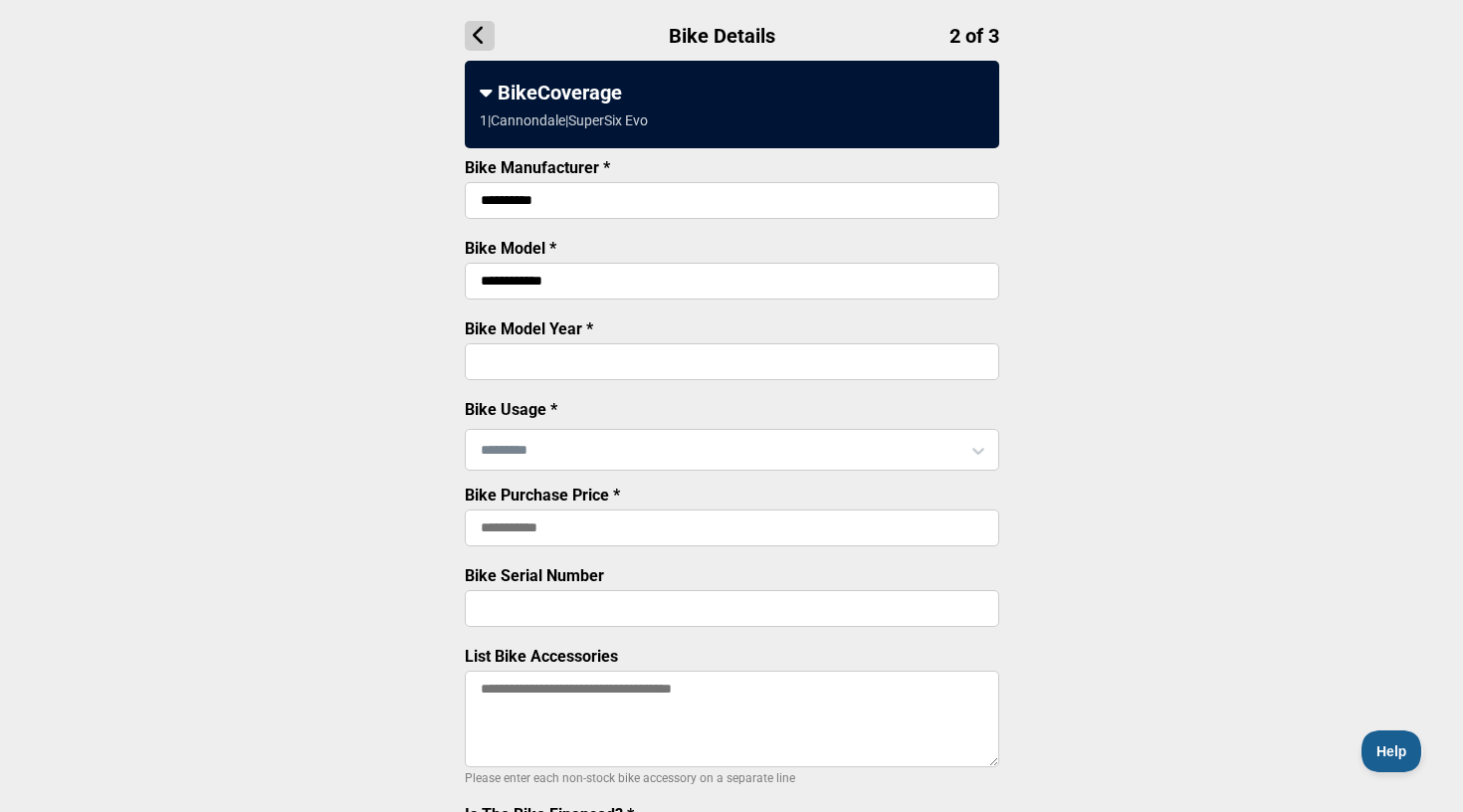 type on "****" 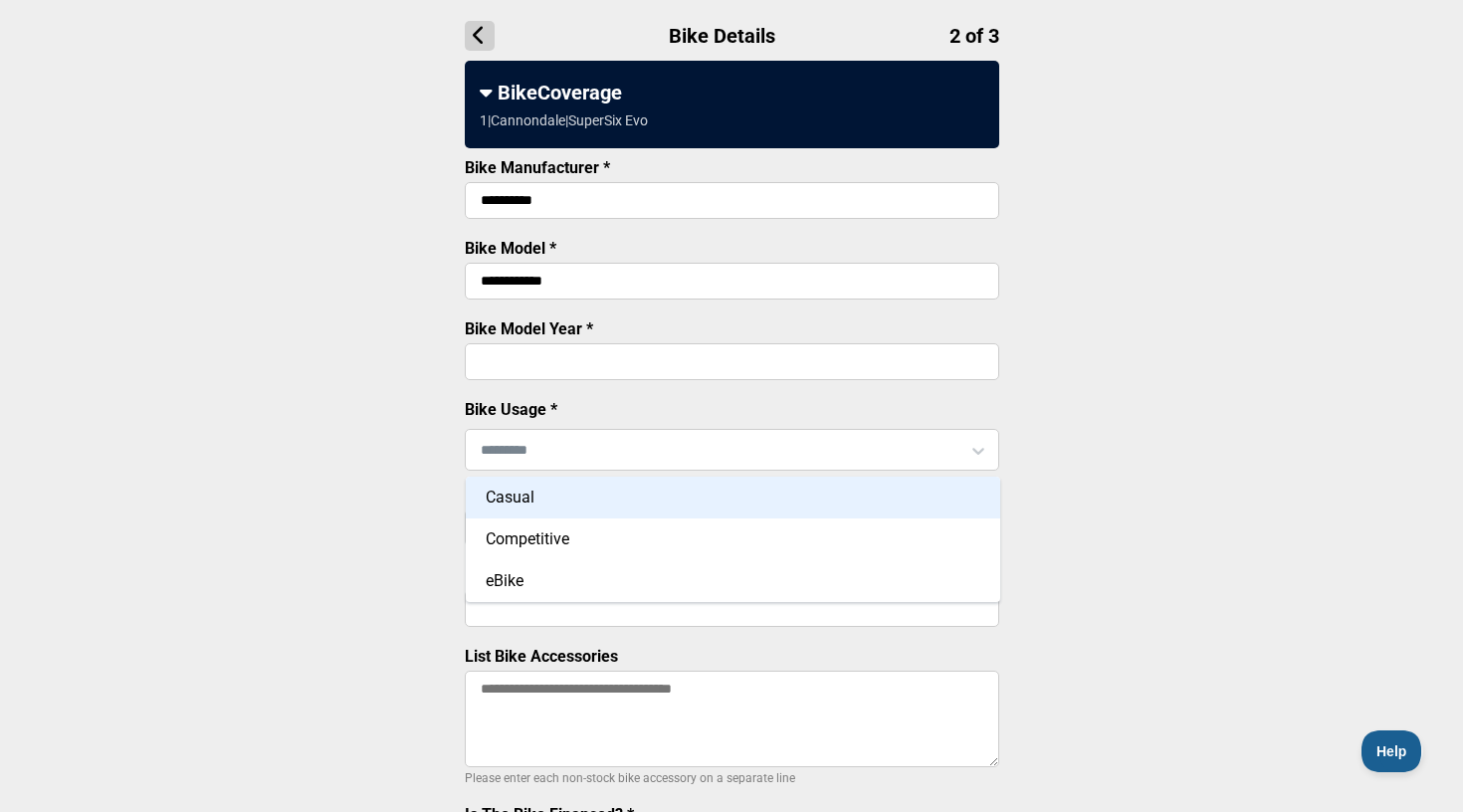 click on "Casual" at bounding box center (732, 498) 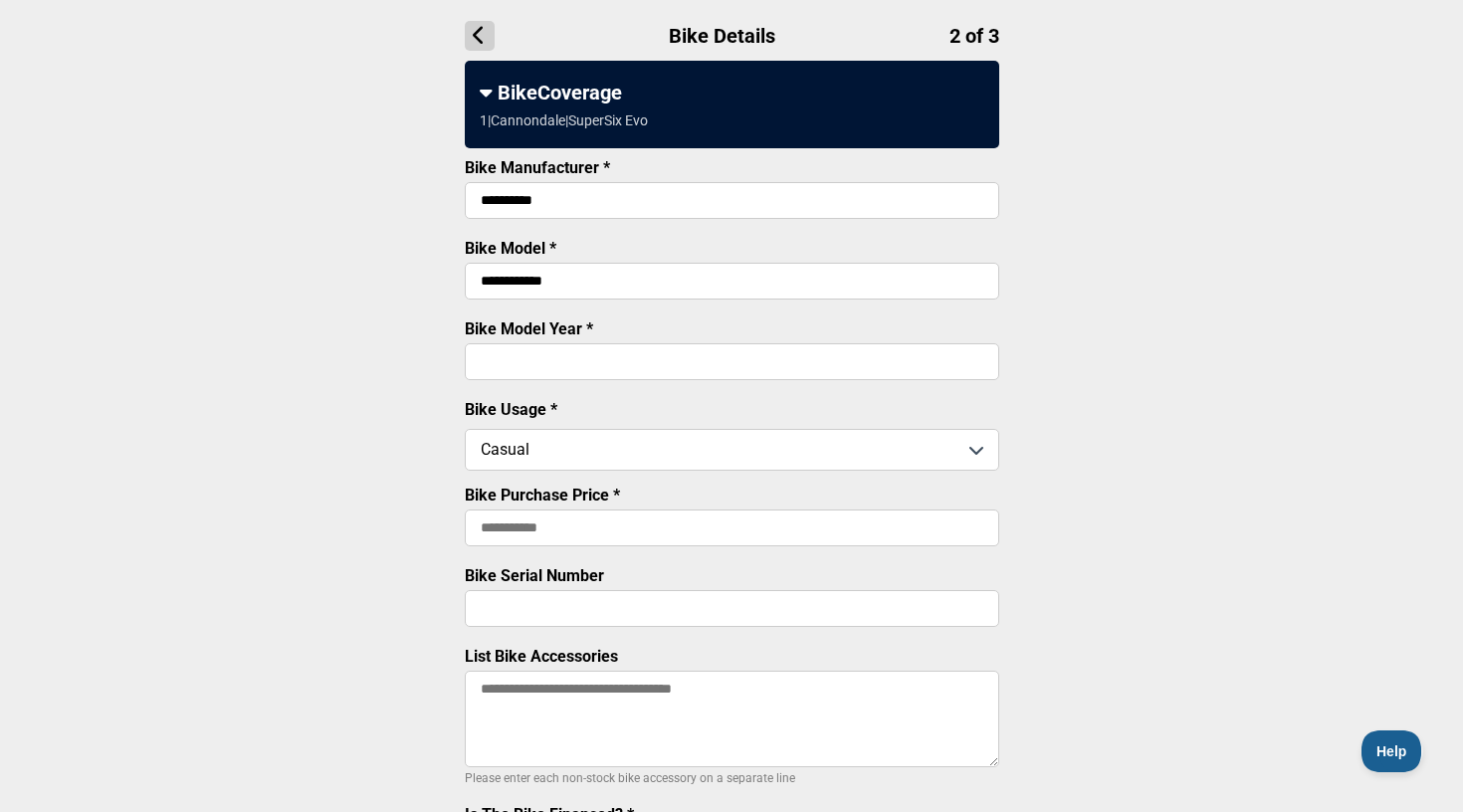 click on "Bike Purchase Price   *" at bounding box center [732, 527] 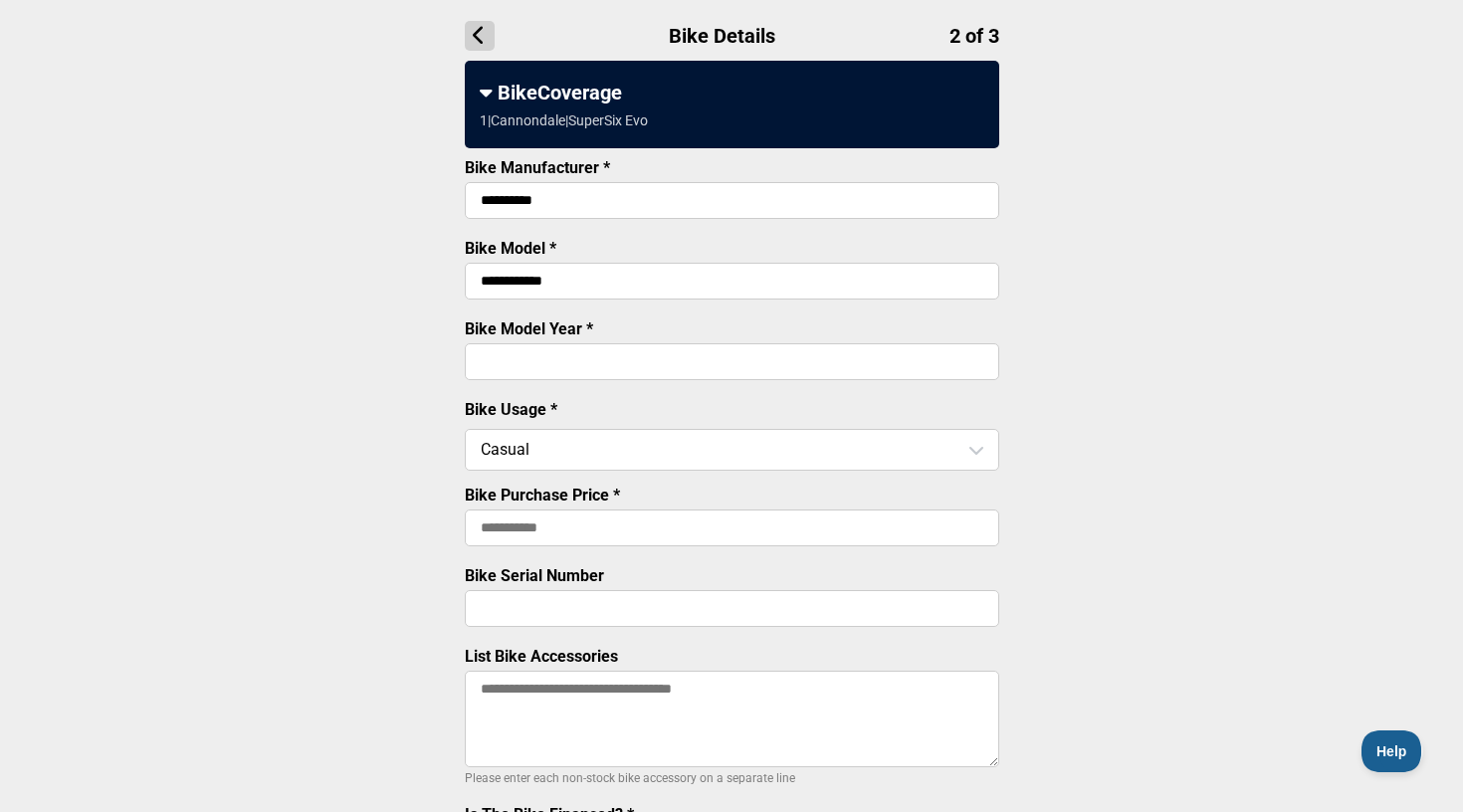 click on "****" at bounding box center (732, 361) 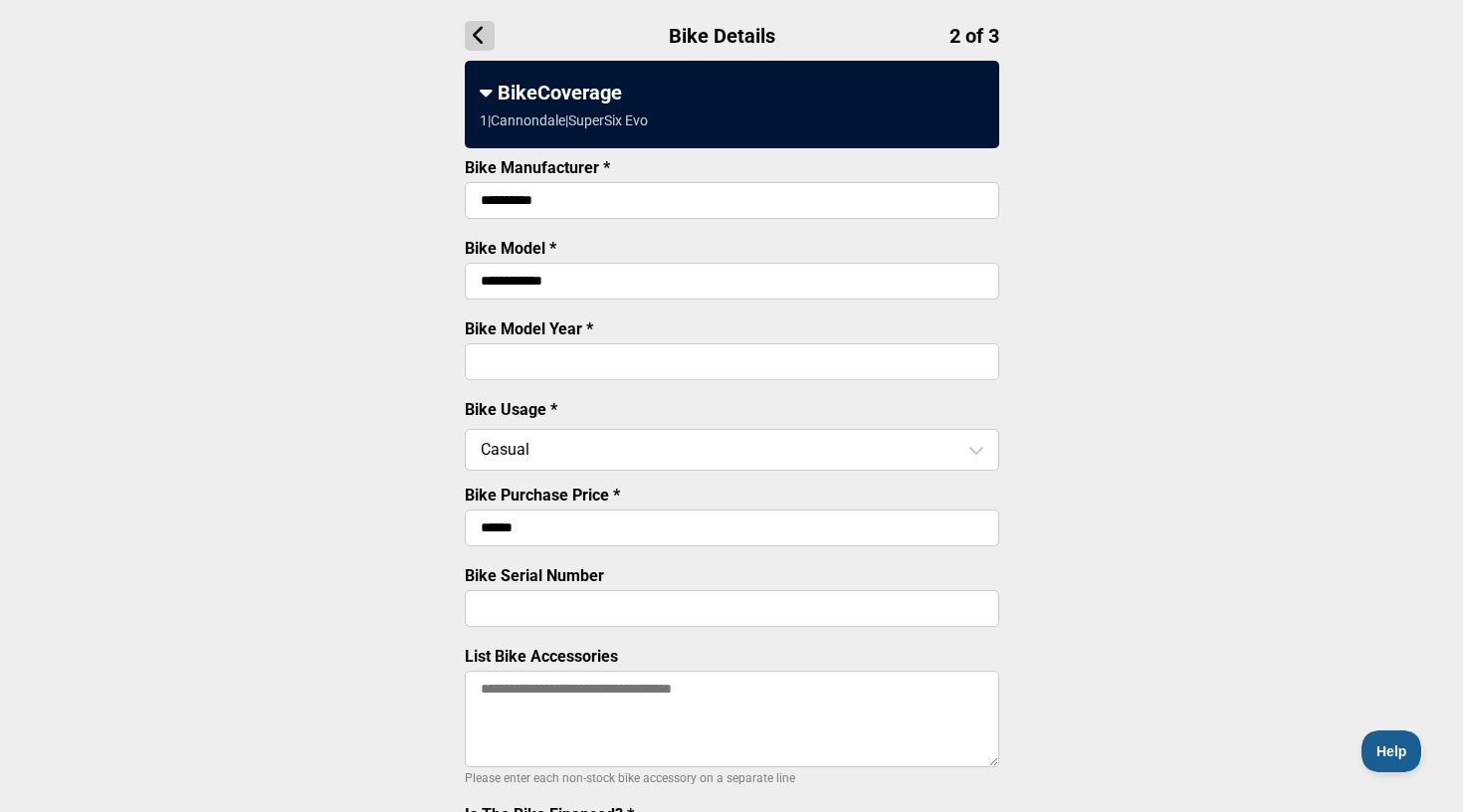 type on "*******" 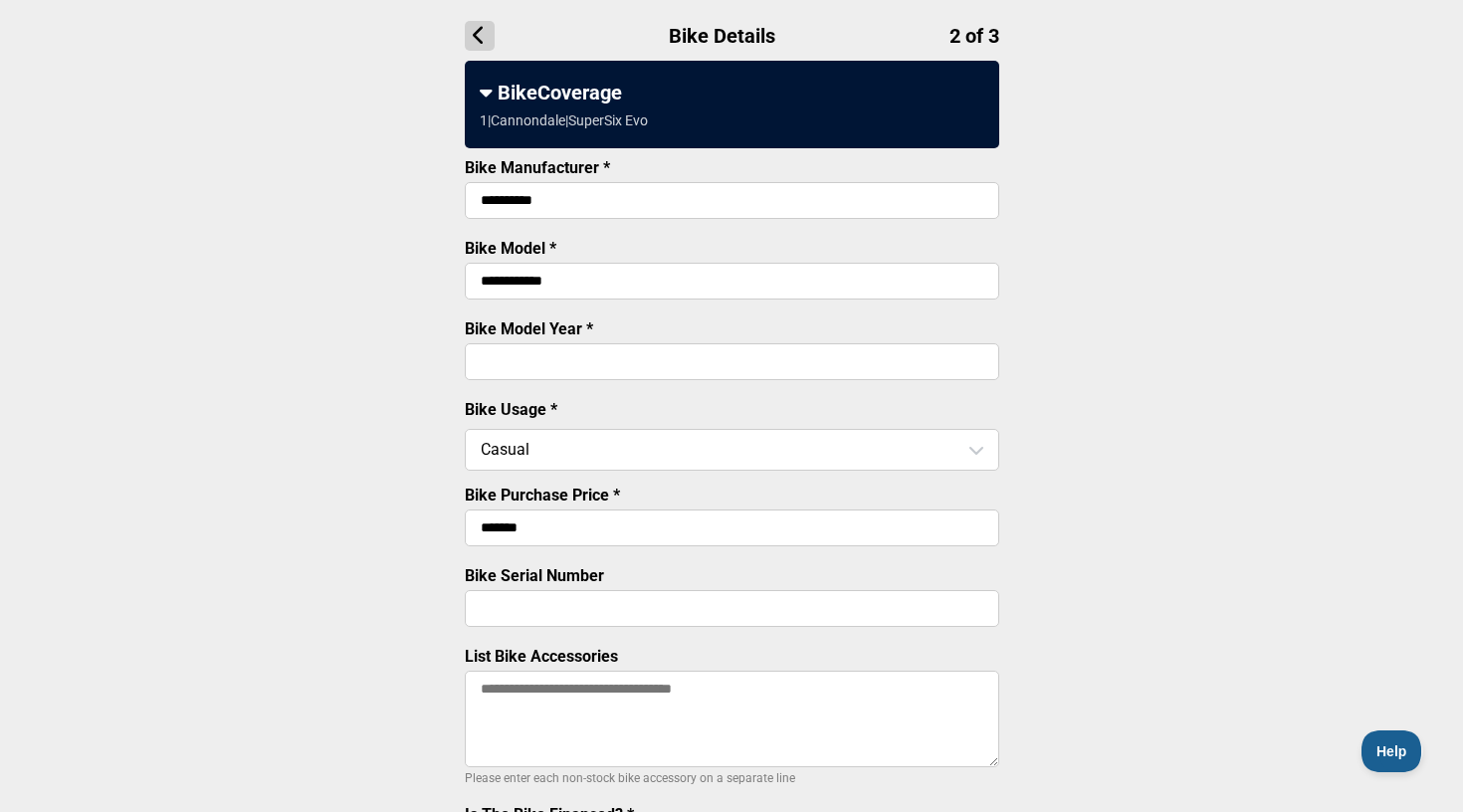 click on "Bike Serial Number" at bounding box center (732, 608) 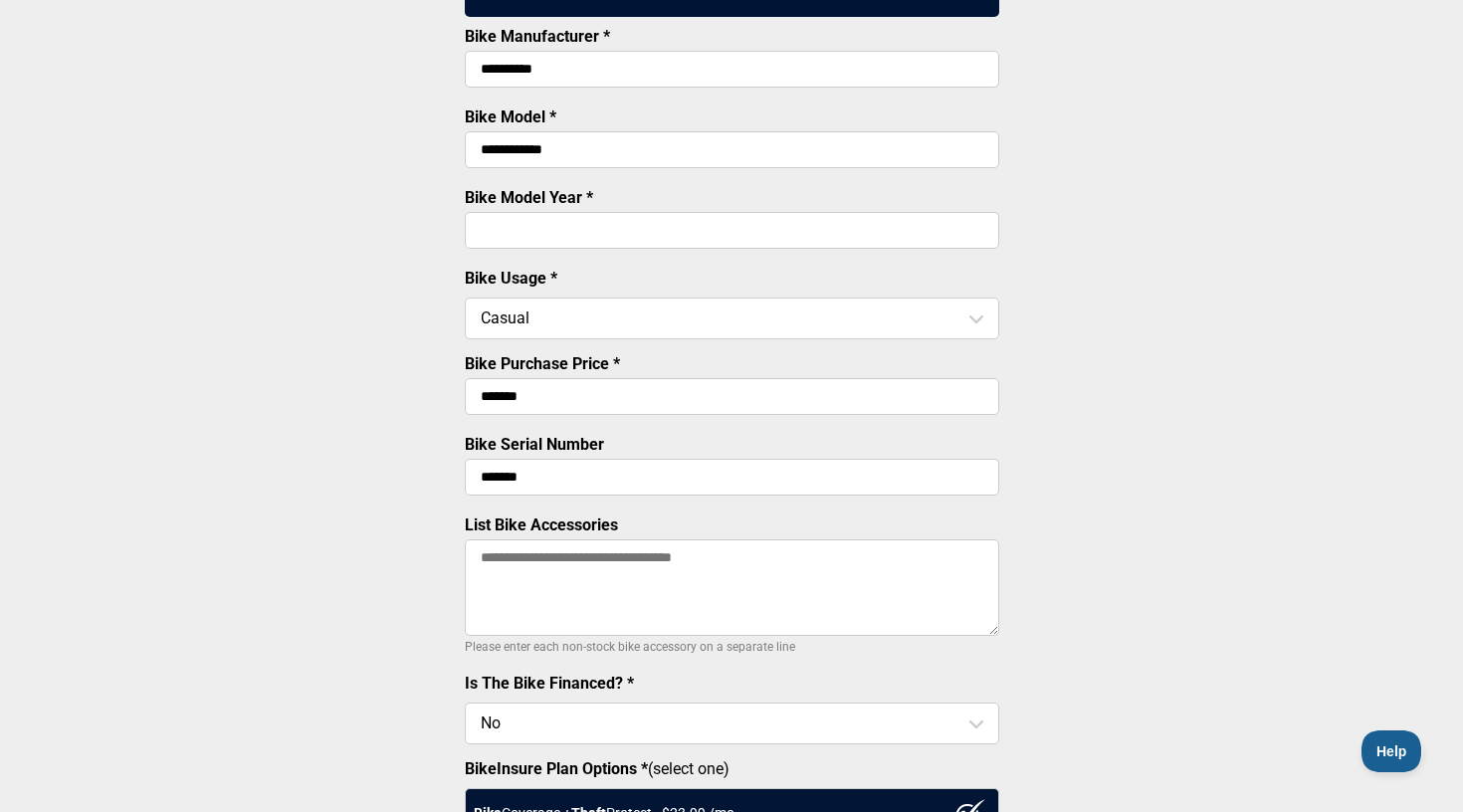 scroll, scrollTop: 333, scrollLeft: 0, axis: vertical 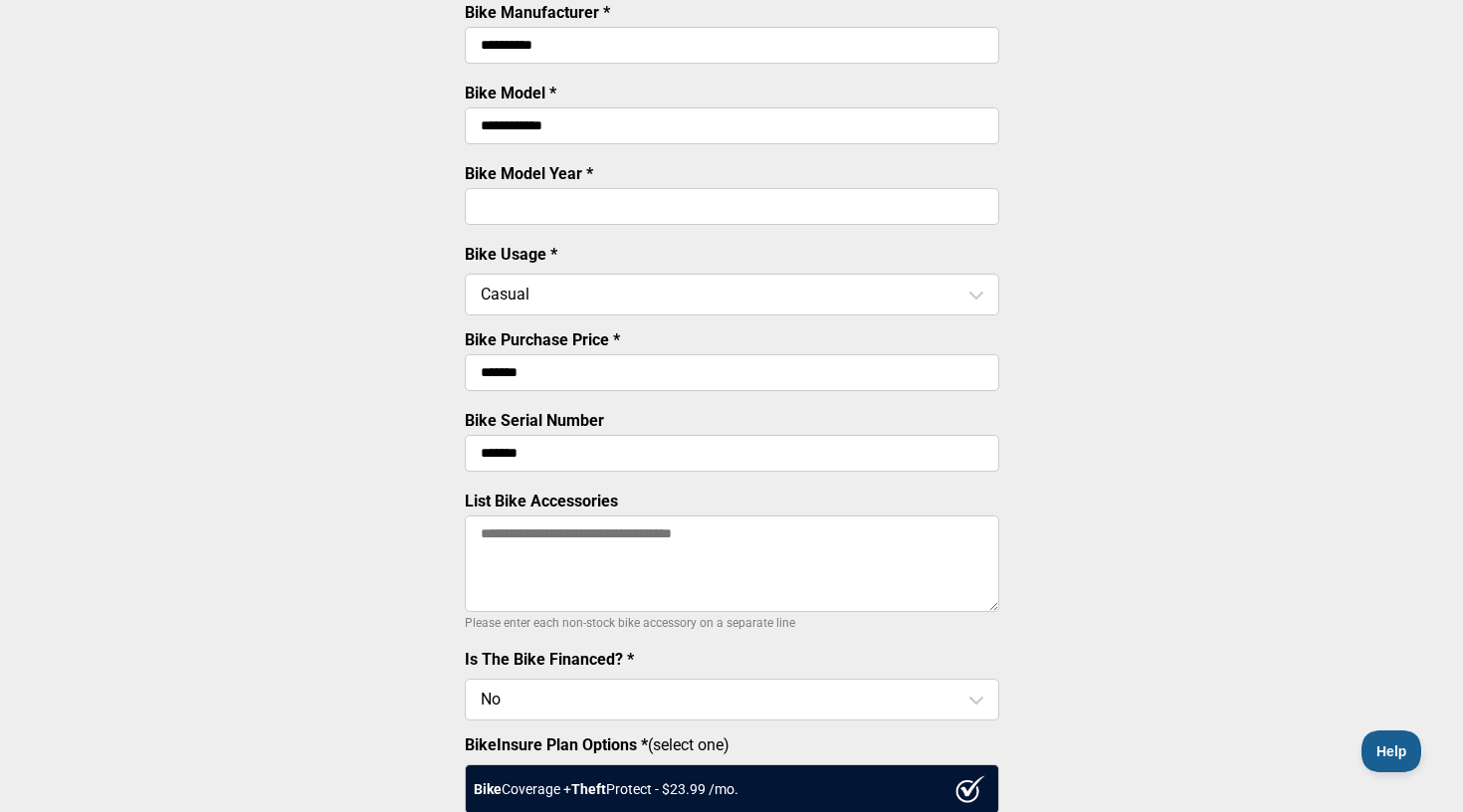 type on "*******" 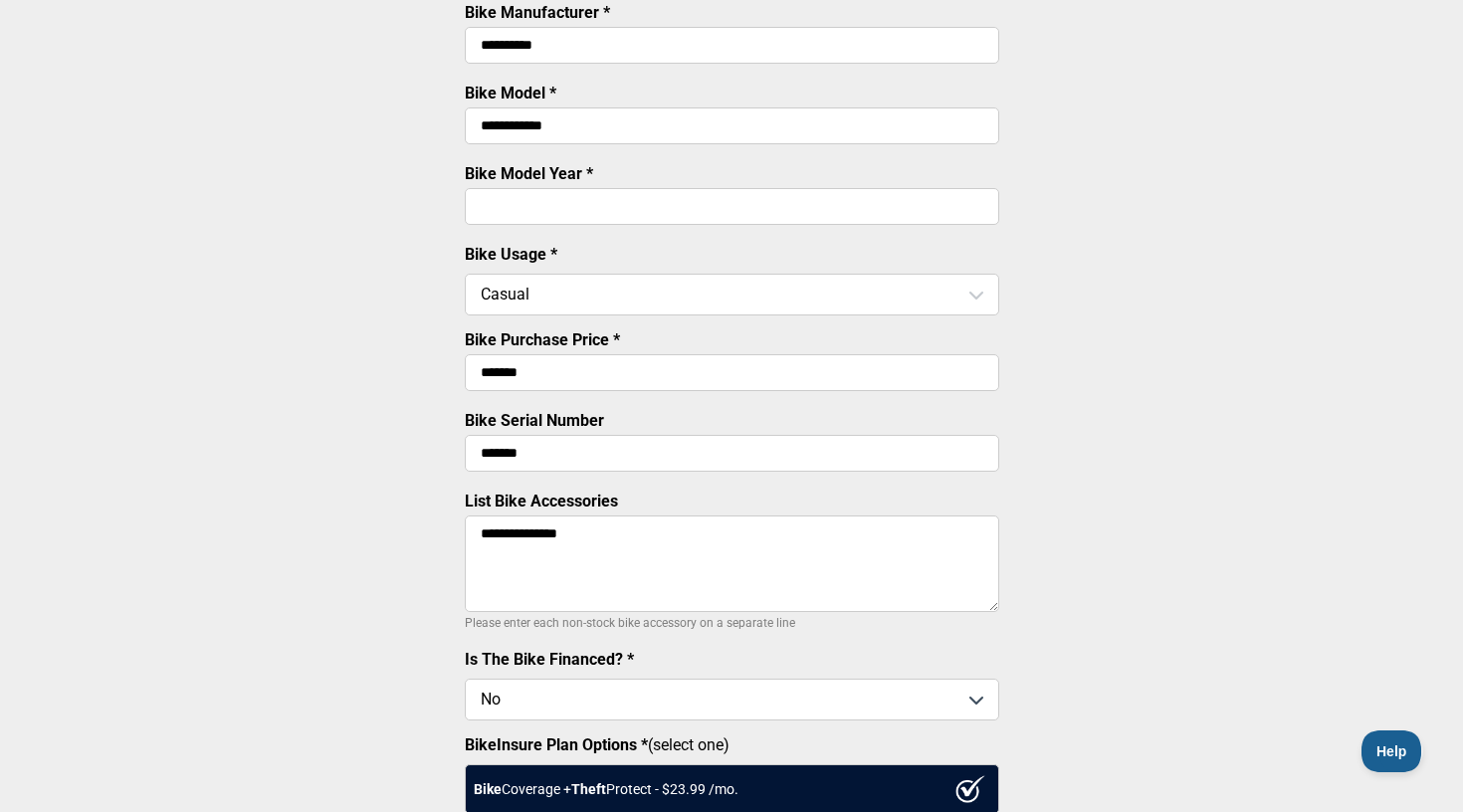 click on "**********" at bounding box center [732, 563] 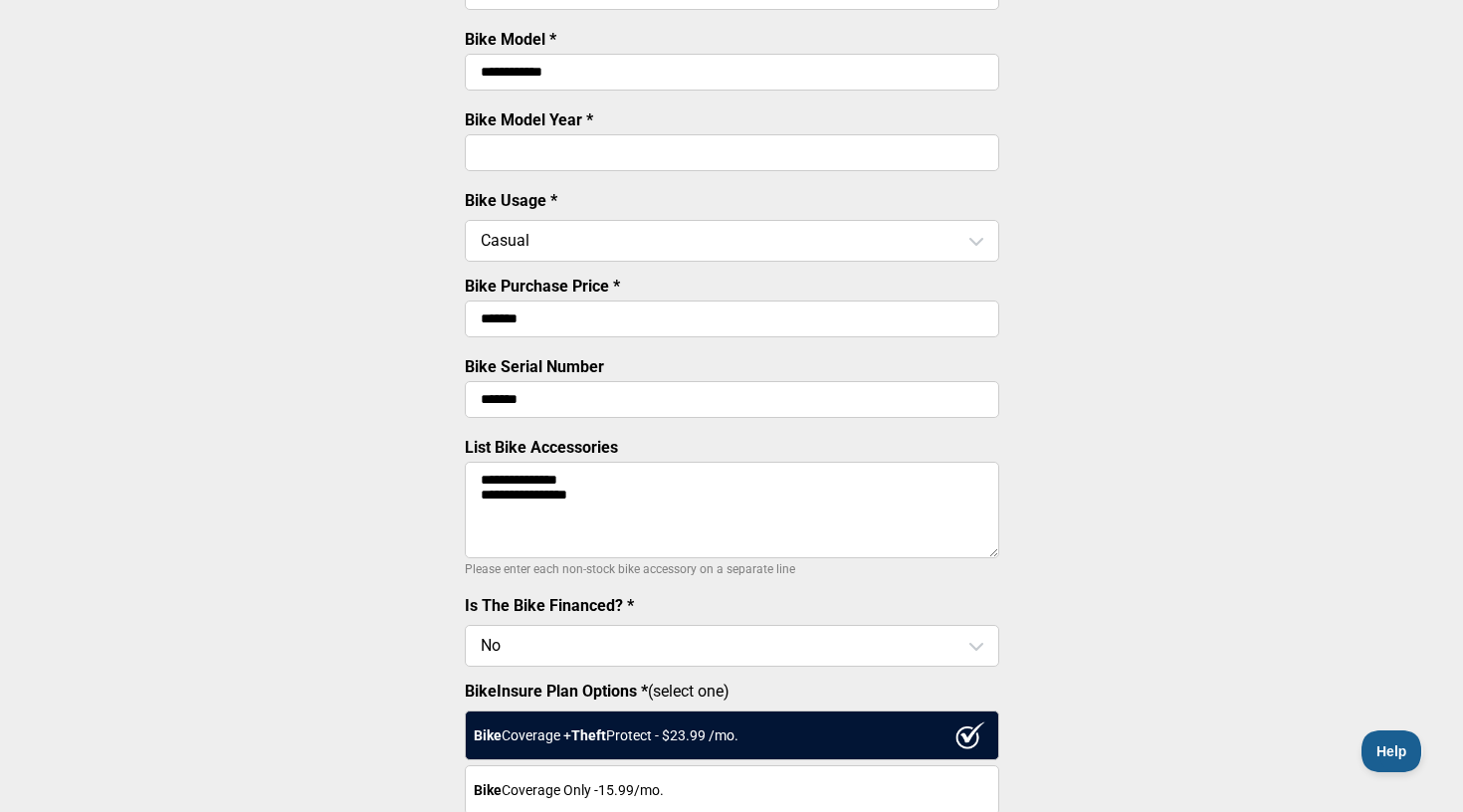 scroll, scrollTop: 424, scrollLeft: 0, axis: vertical 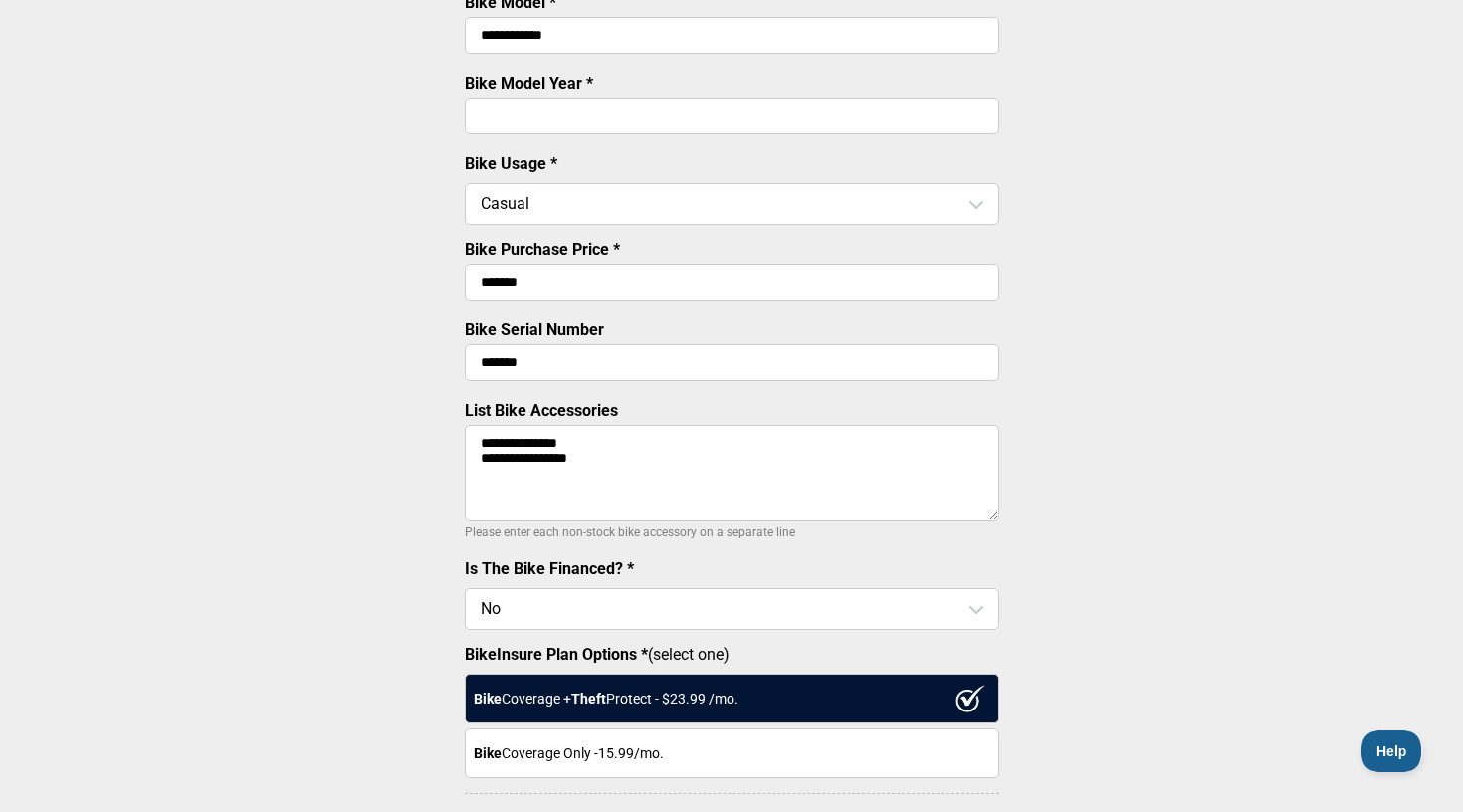 type on "**********" 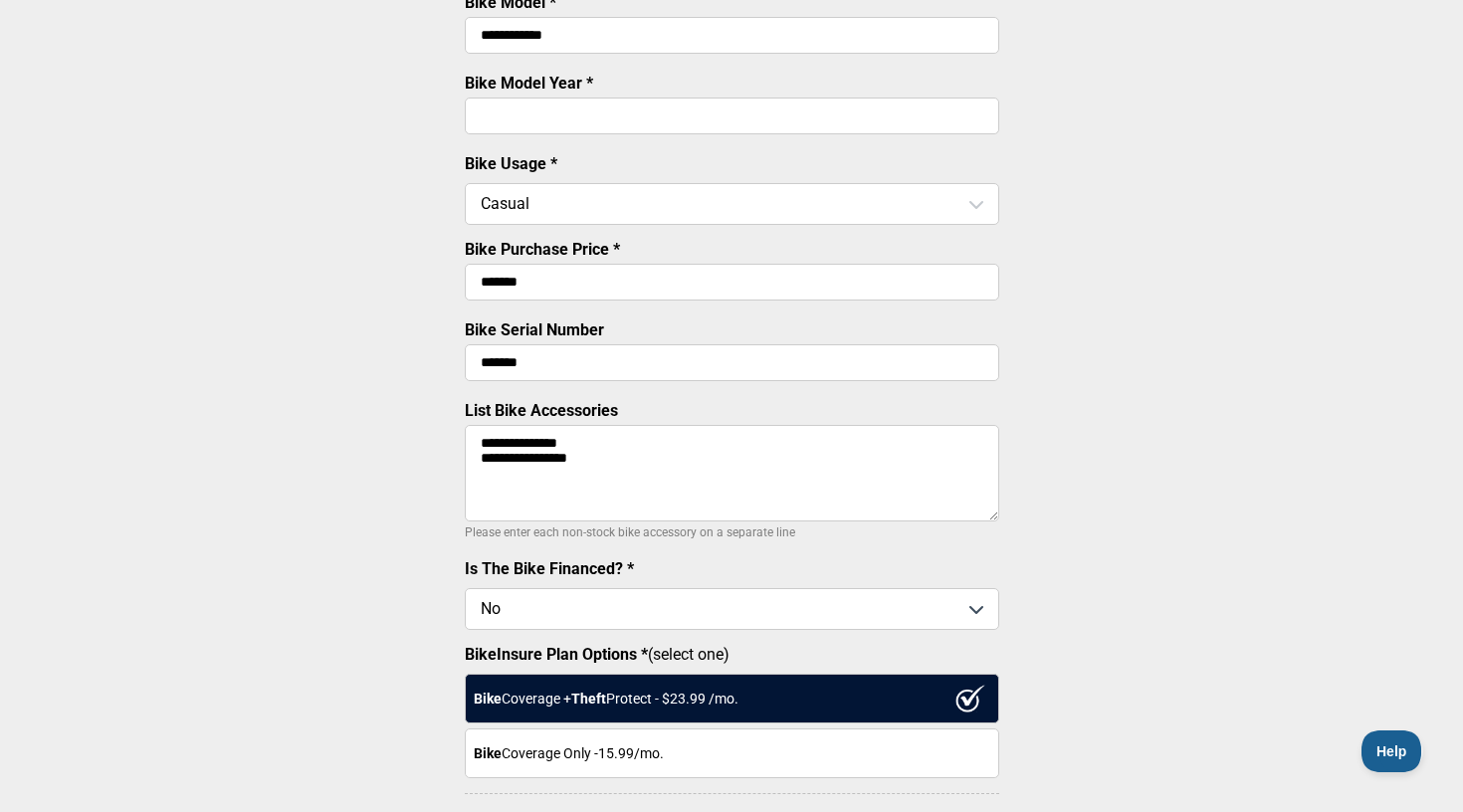 click at bounding box center (732, 609) 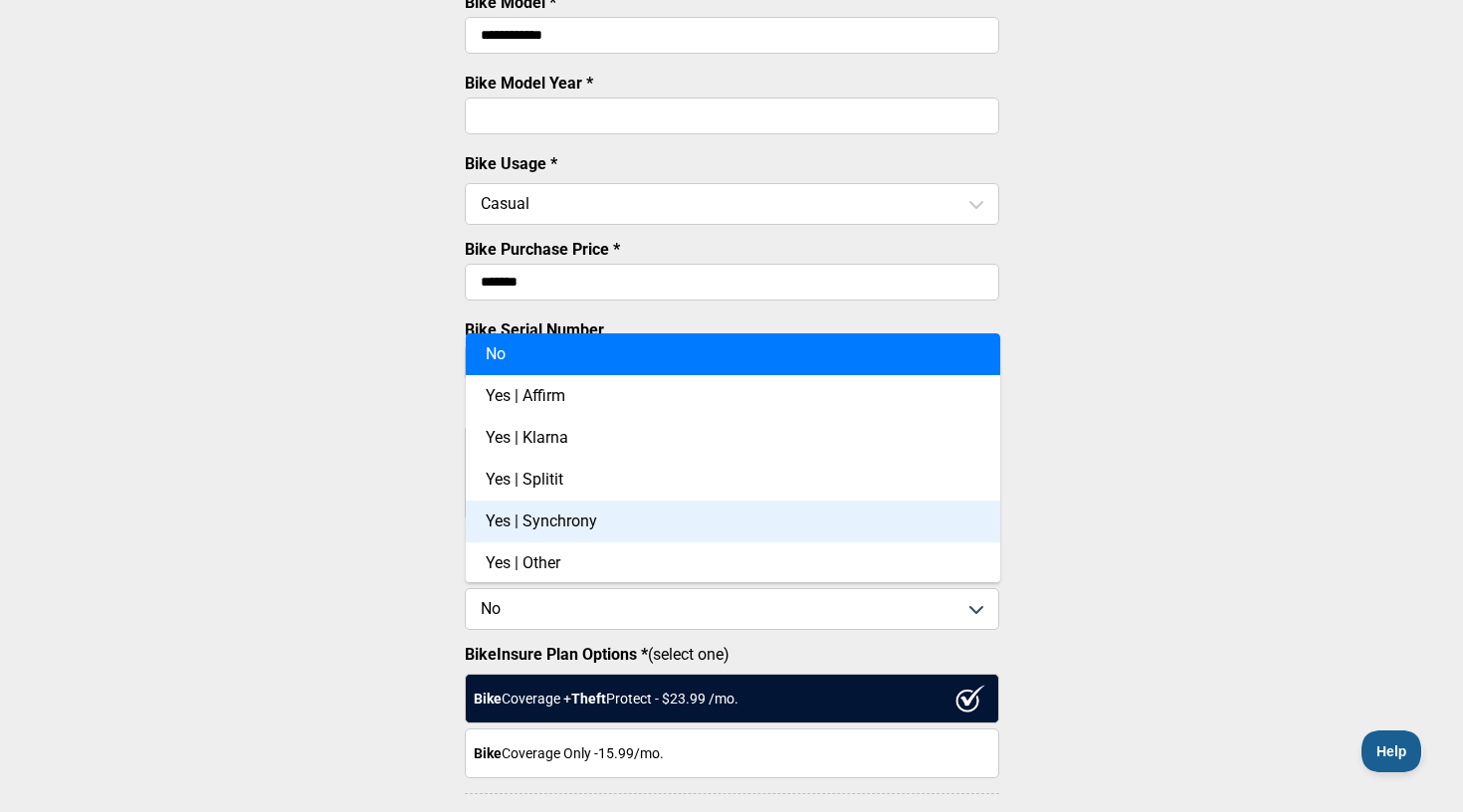 click on "**********" at bounding box center [732, 304] 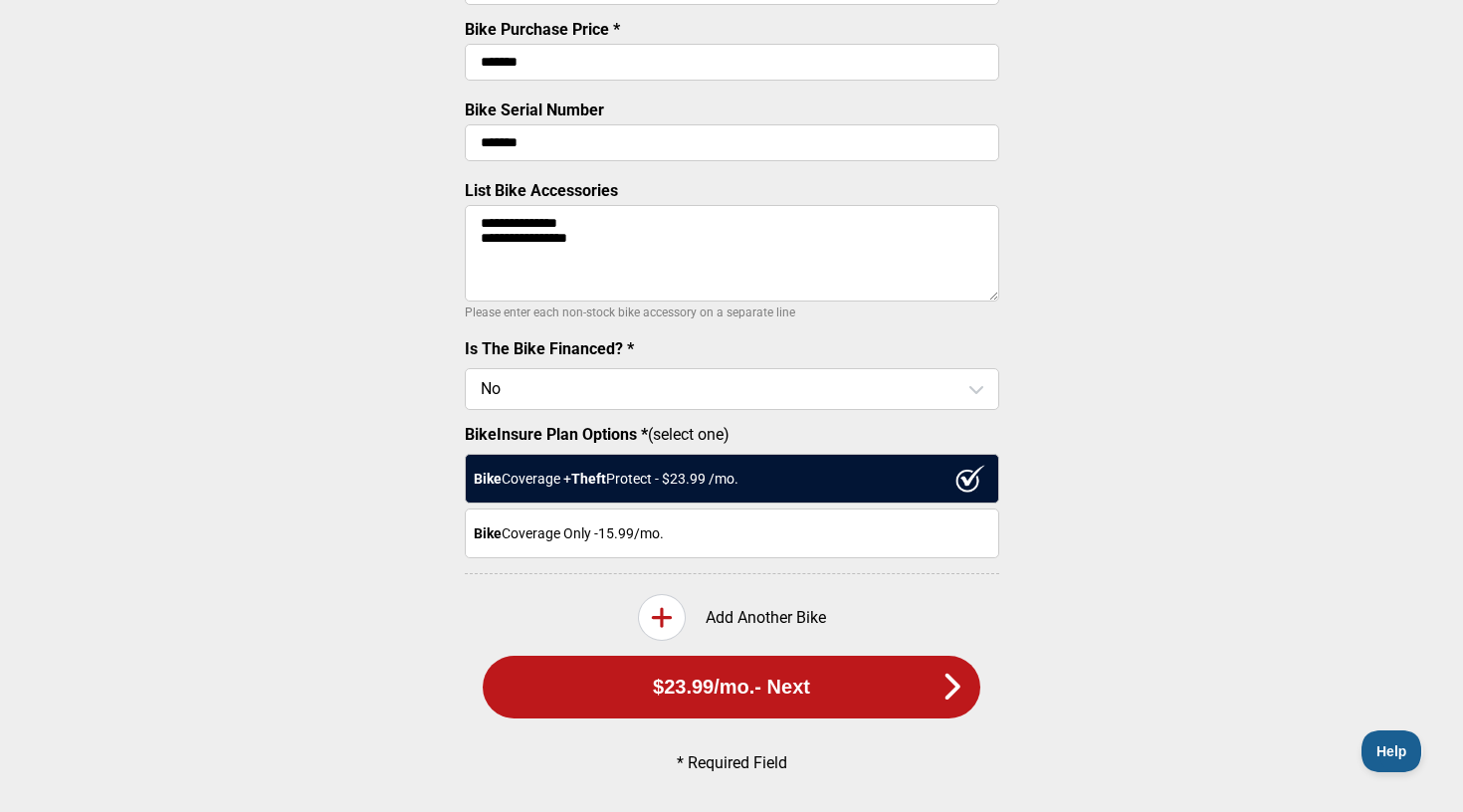 scroll, scrollTop: 654, scrollLeft: 0, axis: vertical 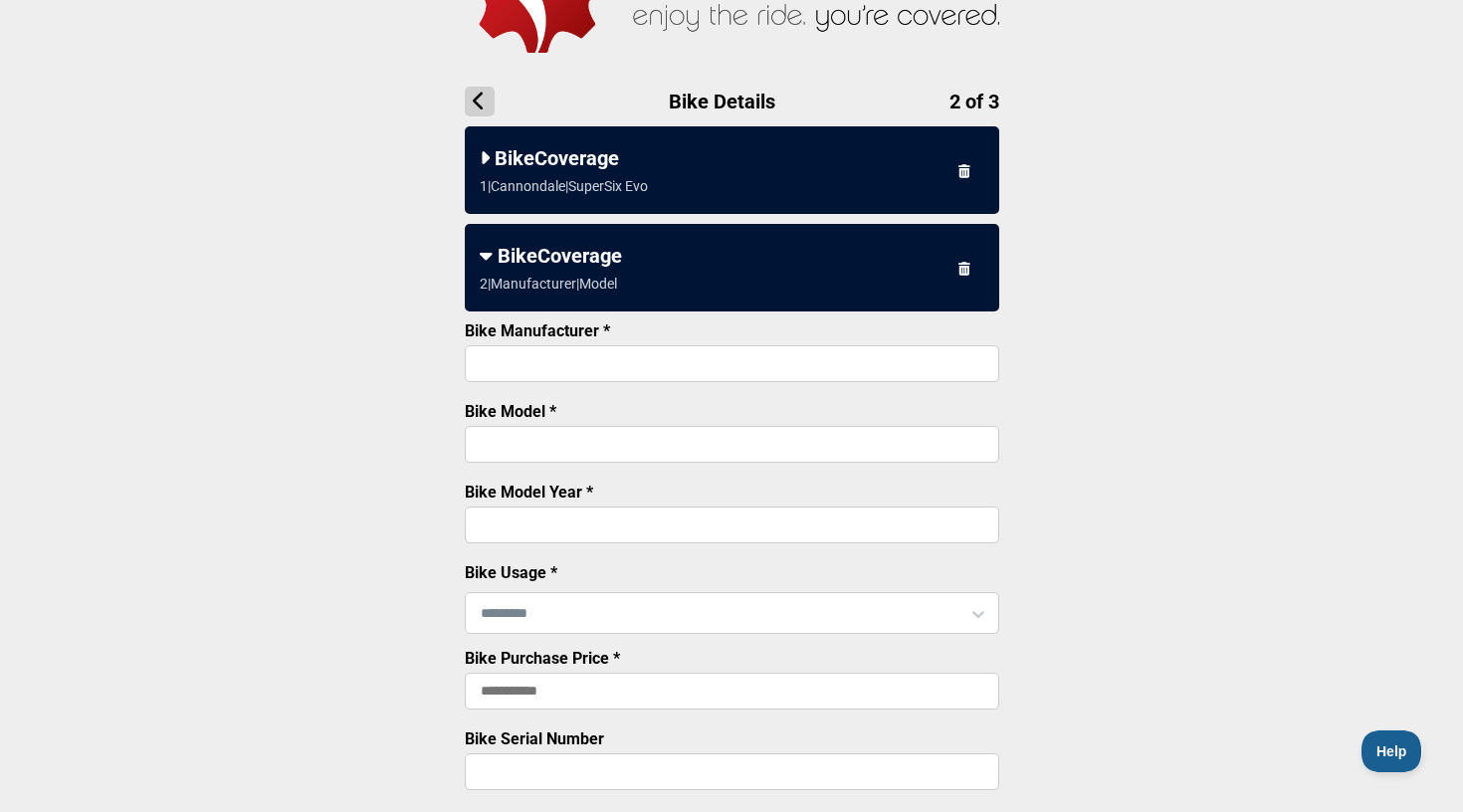 click on "Bike Manufacturer   *" at bounding box center [732, 363] 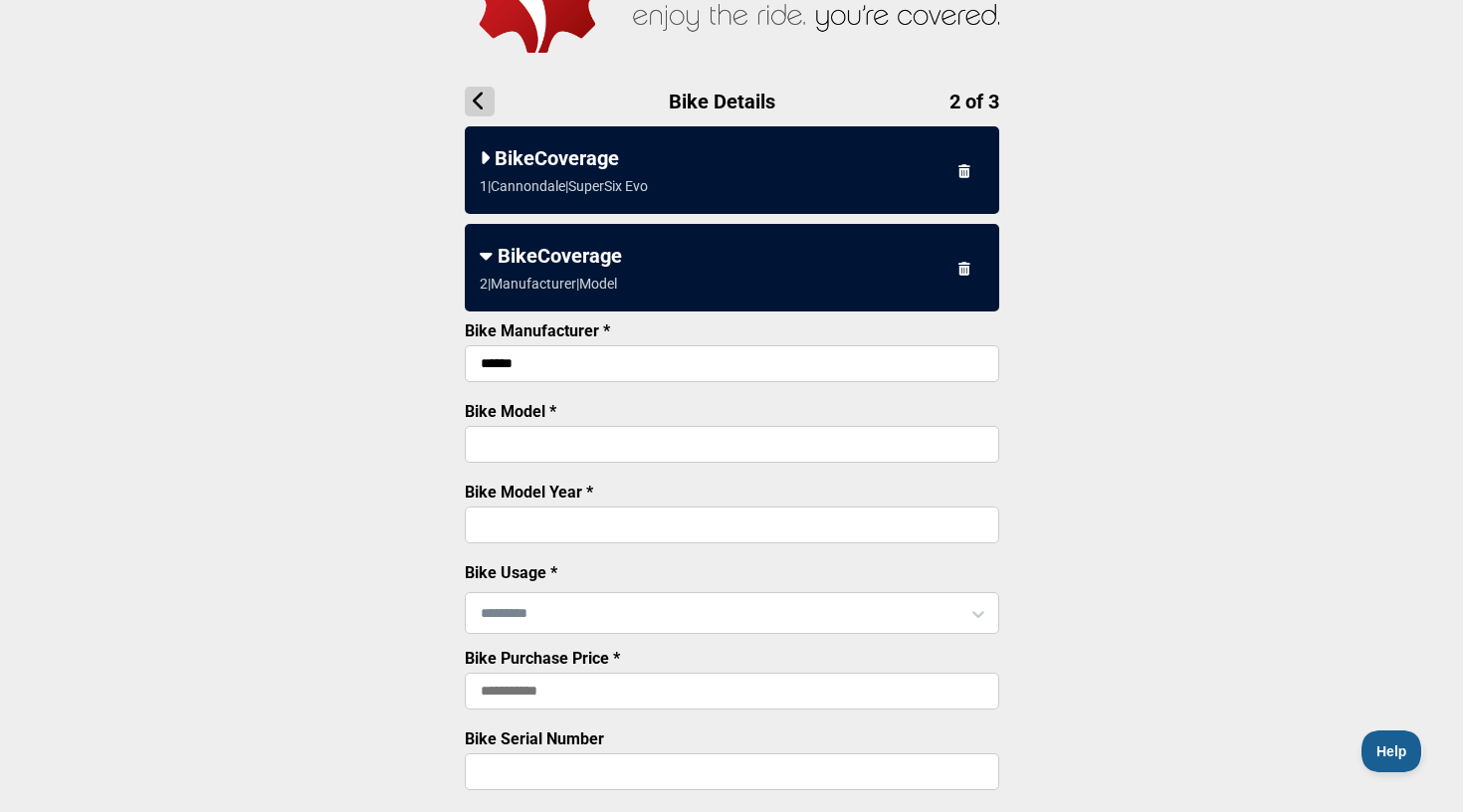 type on "******" 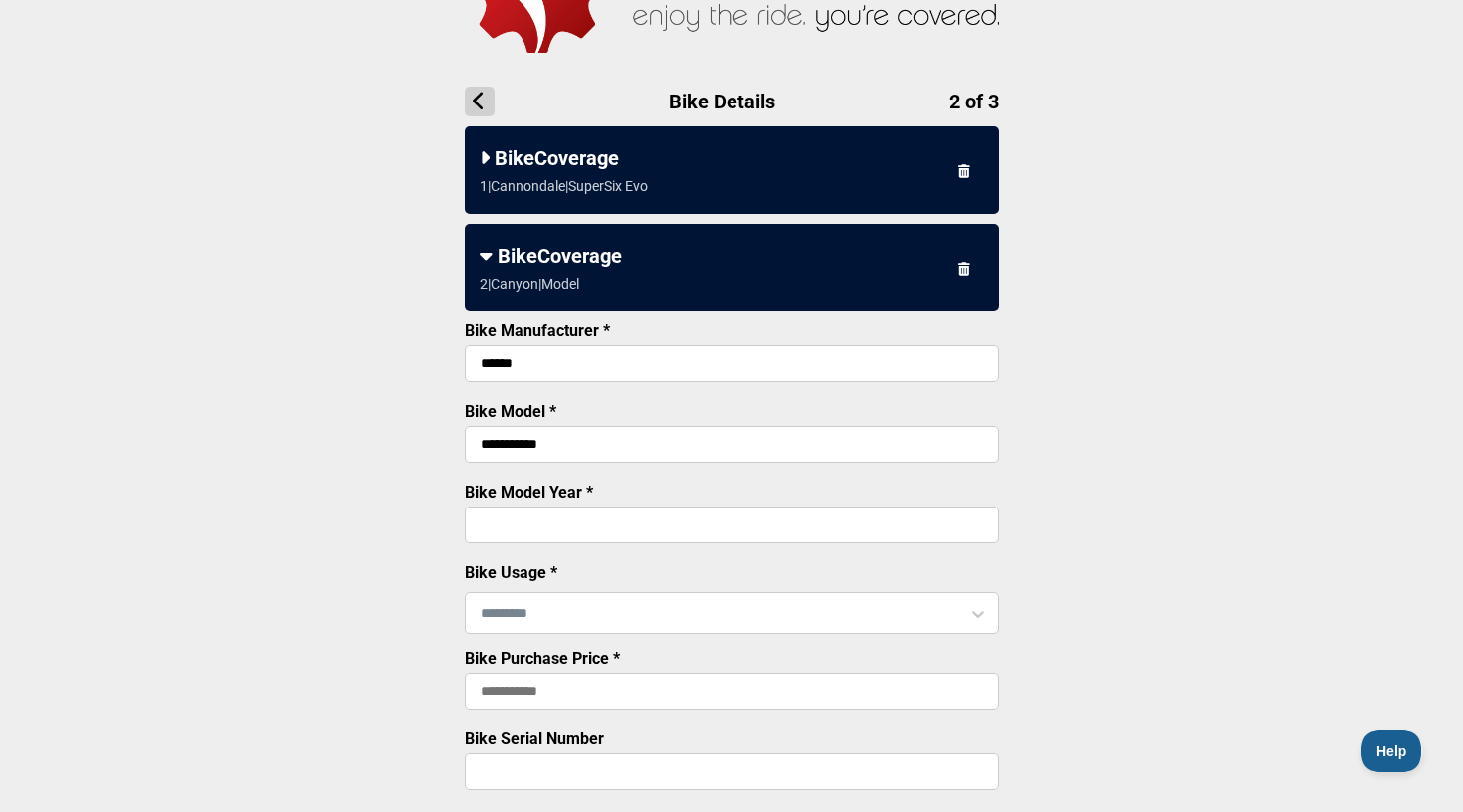 type on "**********" 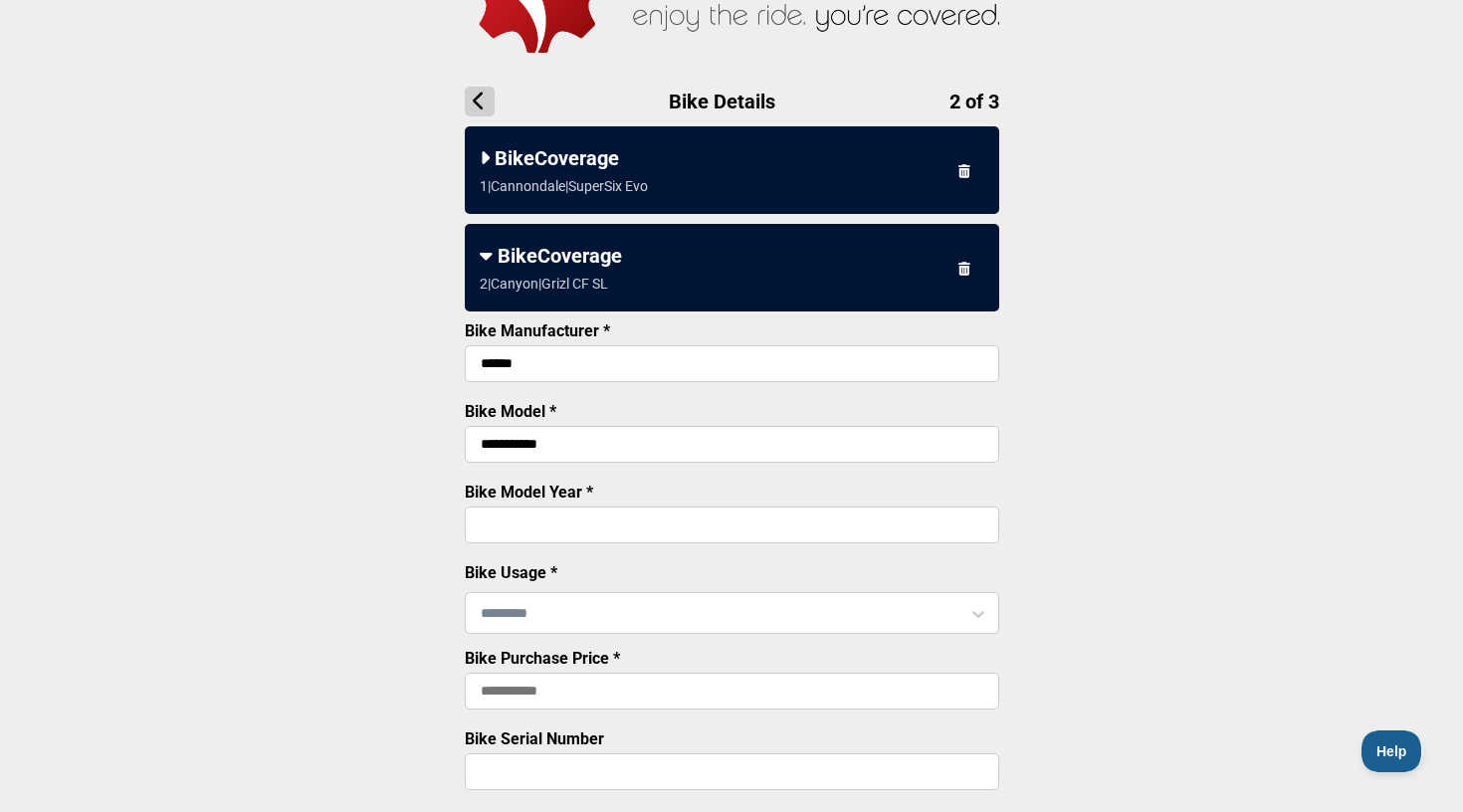 type on "****" 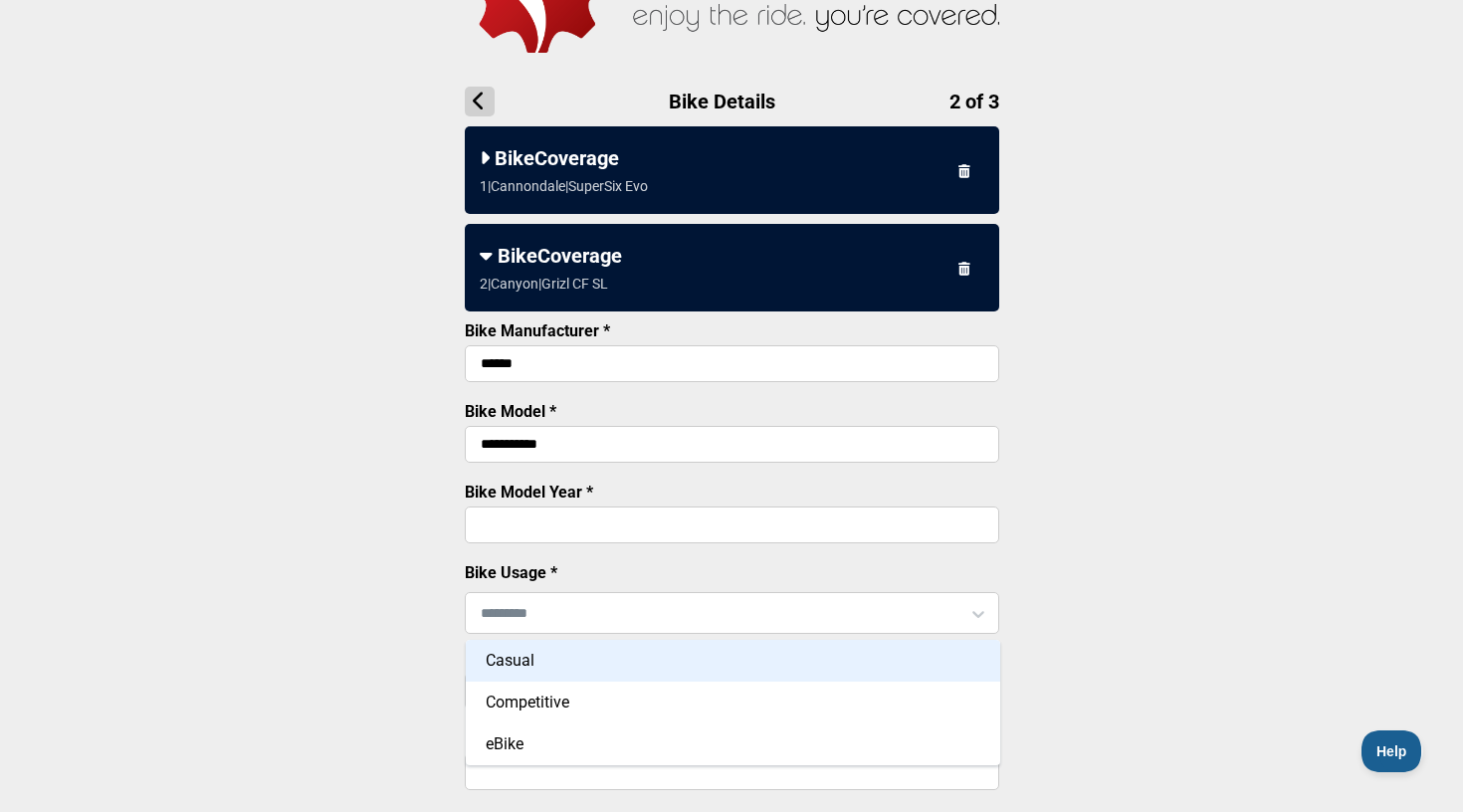 click on "Casual" at bounding box center [732, 661] 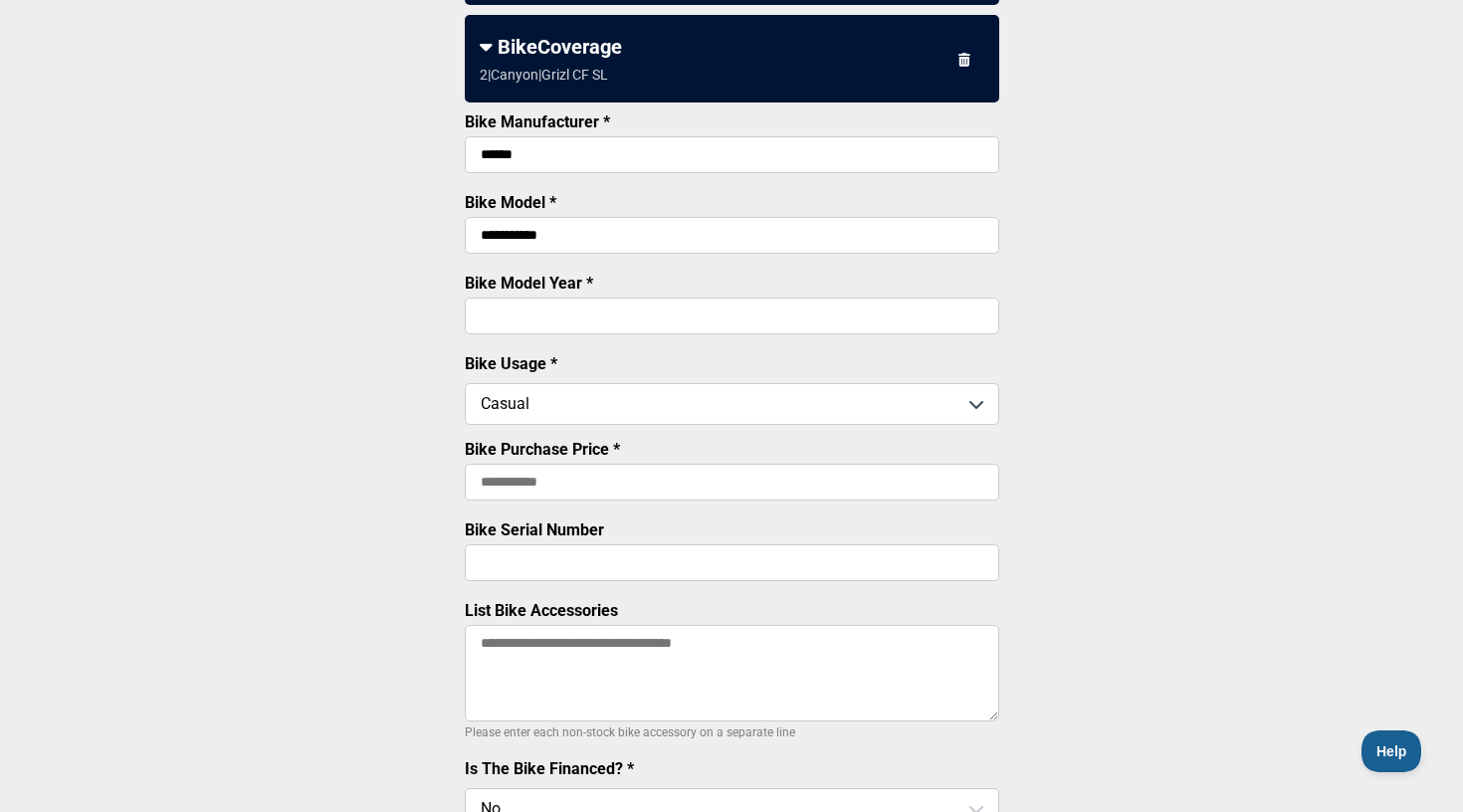 scroll, scrollTop: 325, scrollLeft: 0, axis: vertical 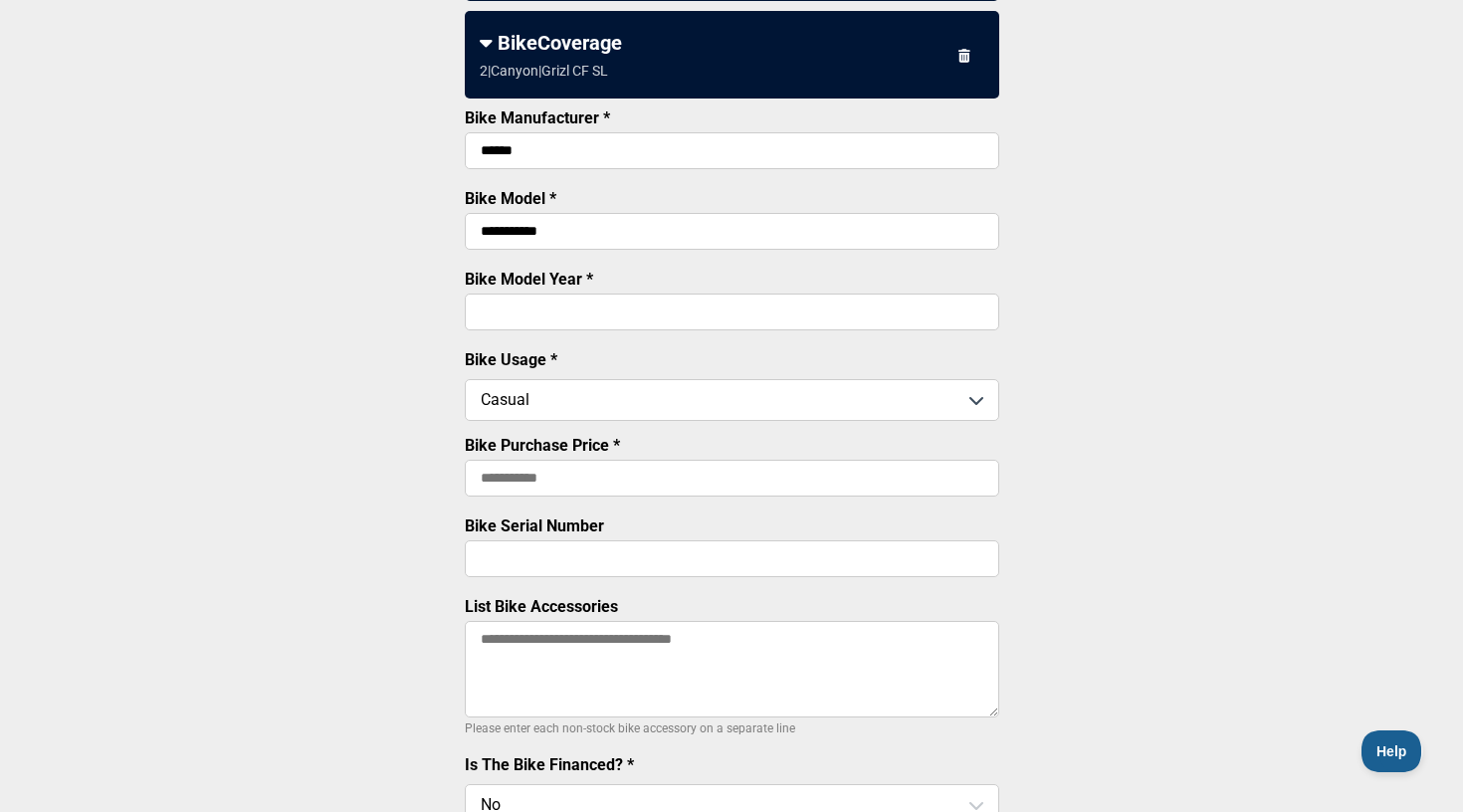 click on "Bike Purchase Price   *" at bounding box center (732, 478) 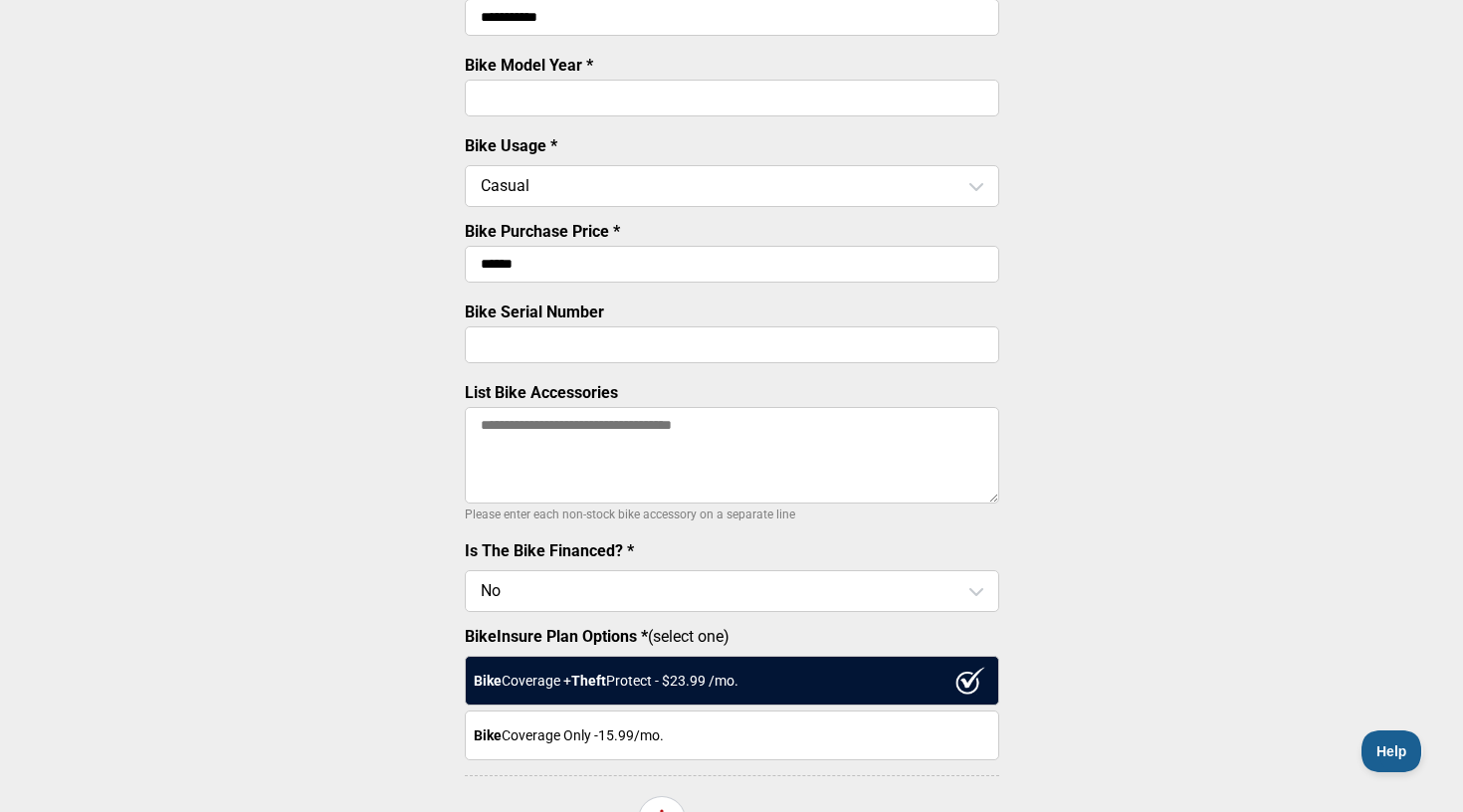 scroll, scrollTop: 532, scrollLeft: 0, axis: vertical 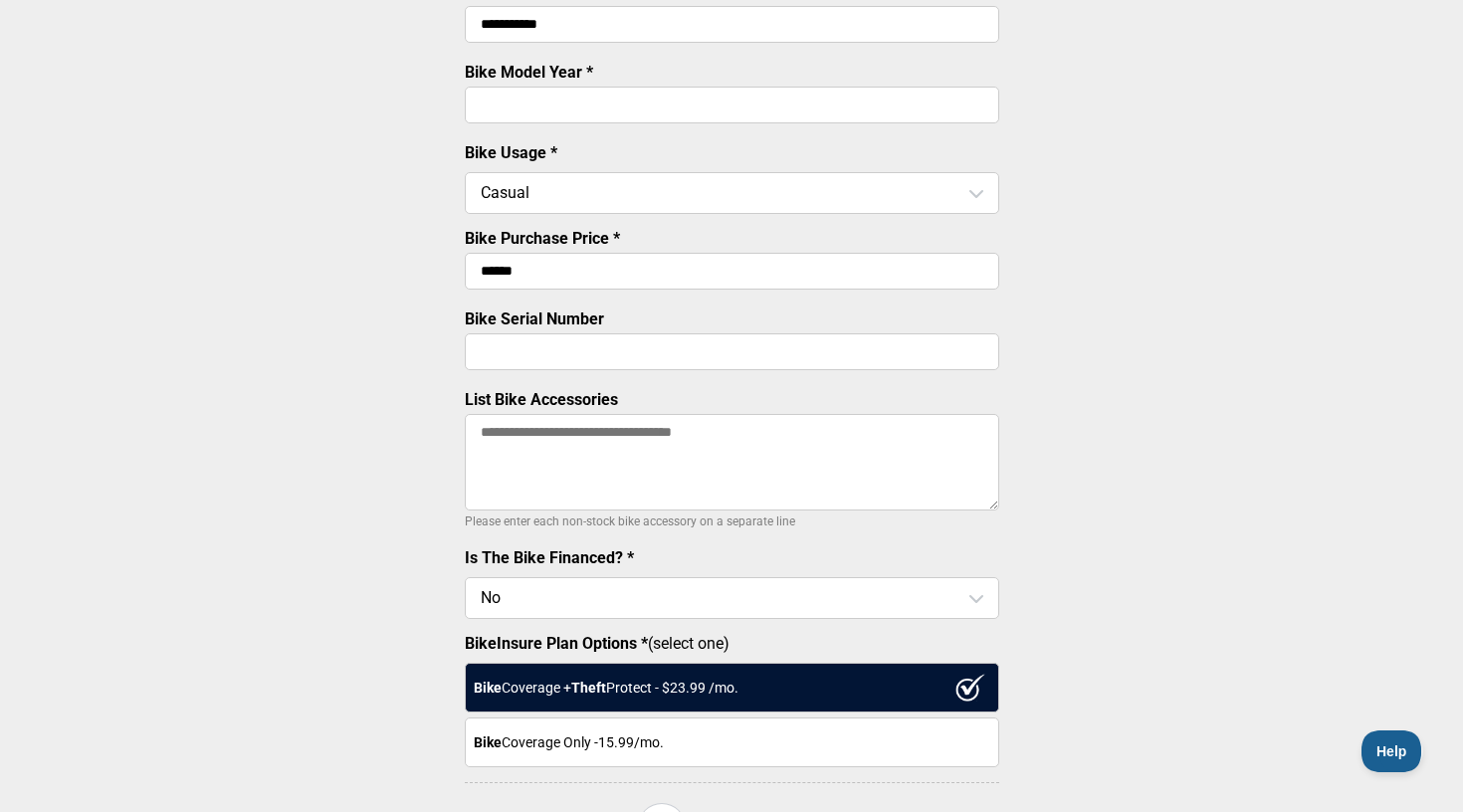 drag, startPoint x: 532, startPoint y: 275, endPoint x: 474, endPoint y: 276, distance: 58.00862 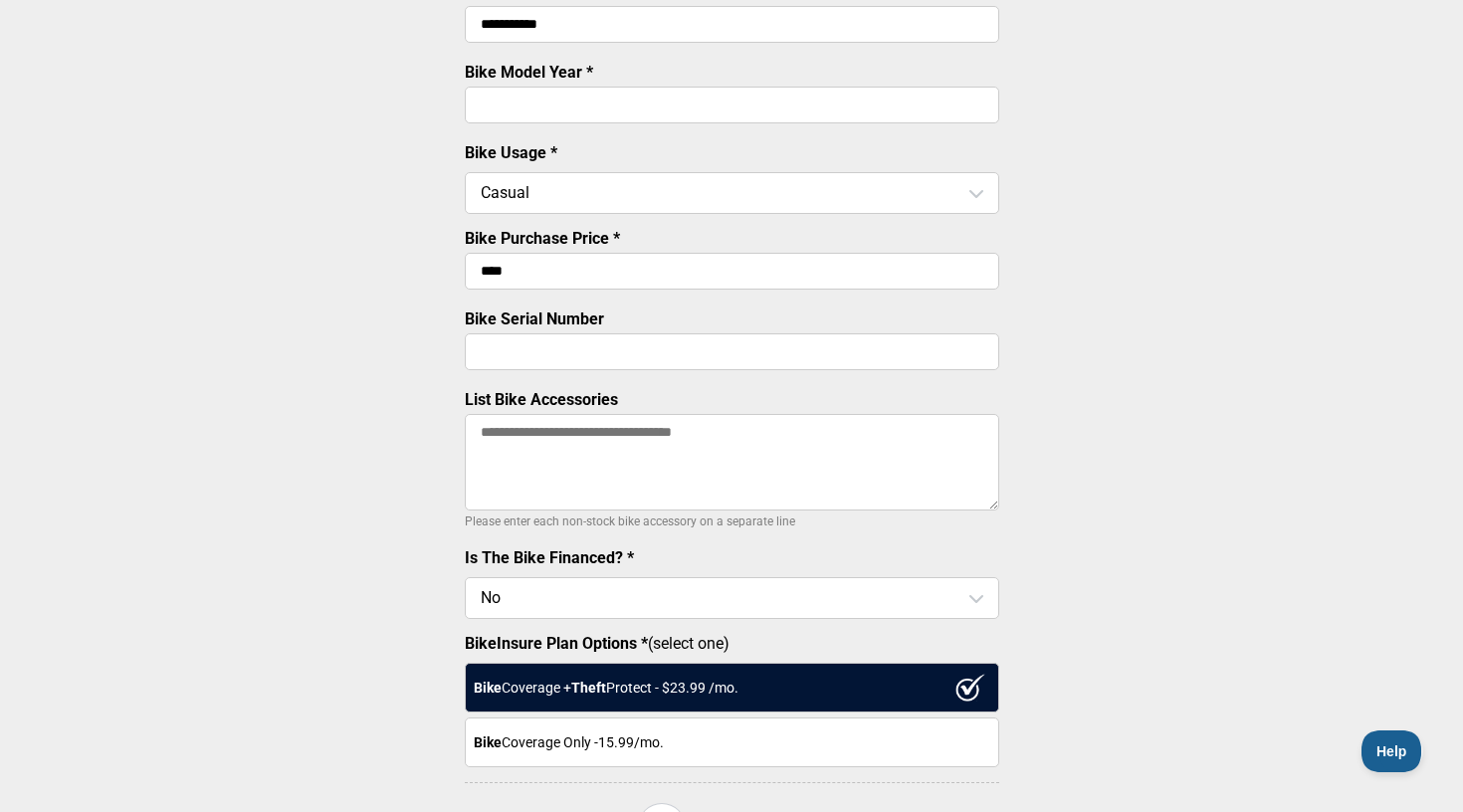 type on "******" 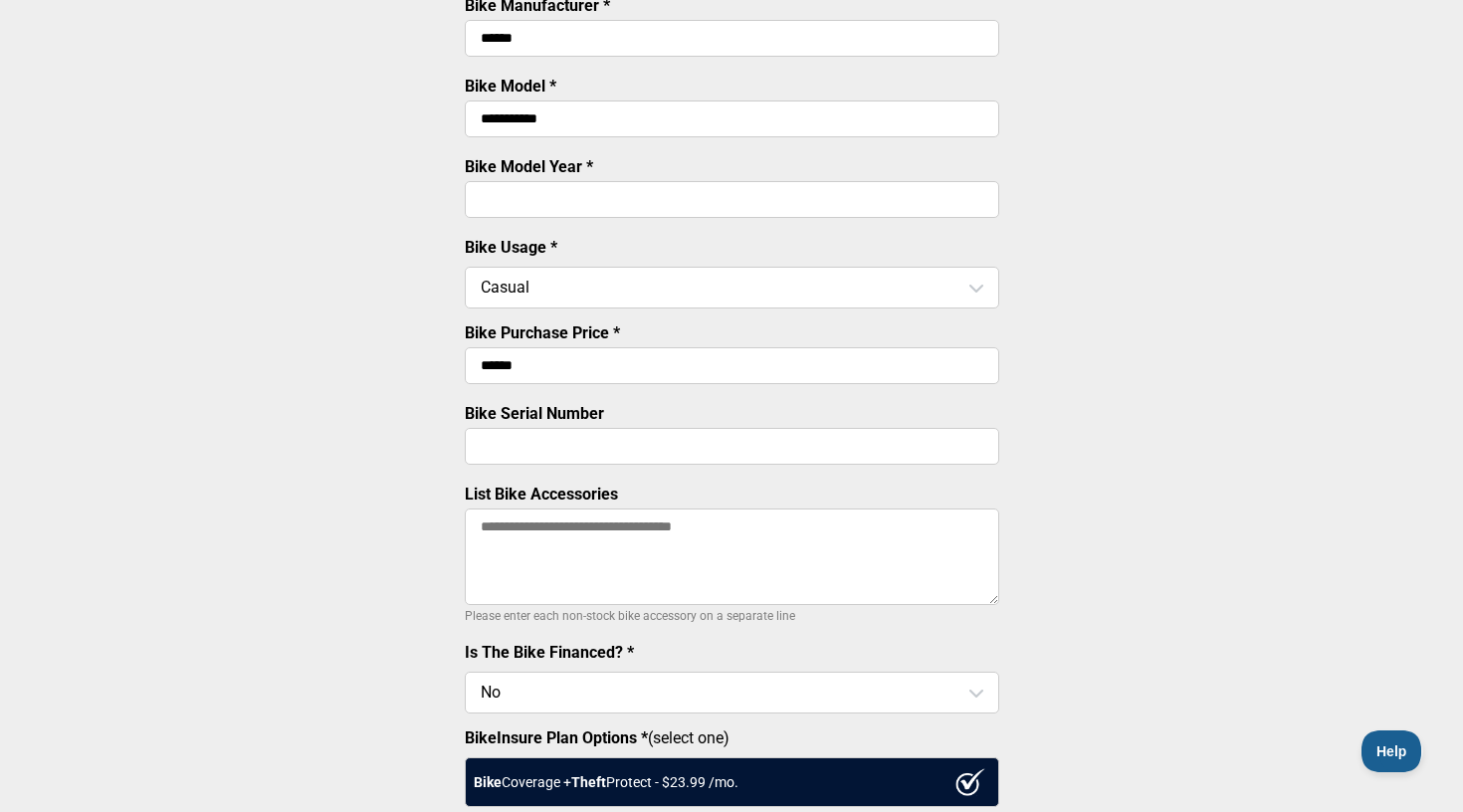 scroll, scrollTop: 434, scrollLeft: 0, axis: vertical 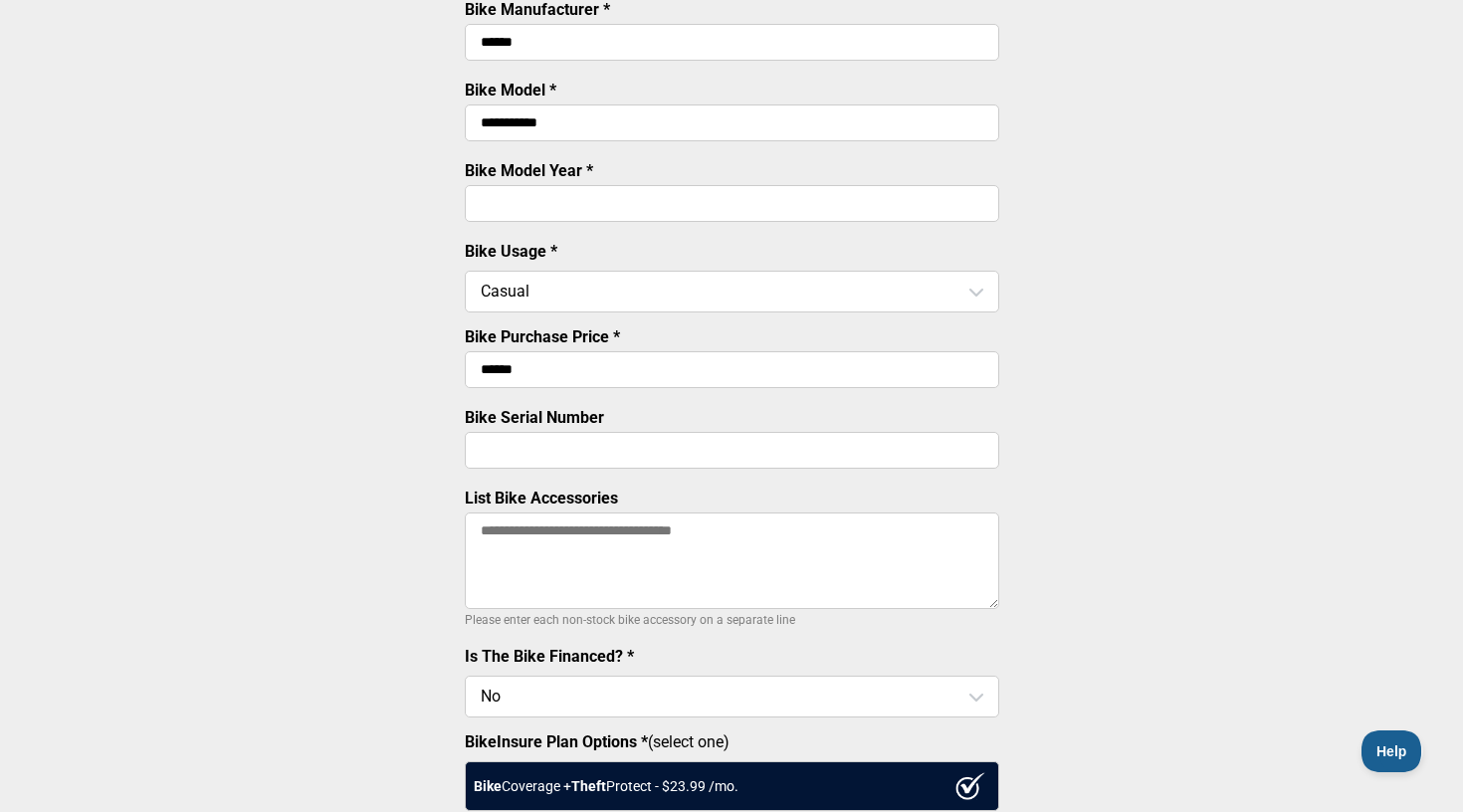 click on "**********" at bounding box center [732, 122] 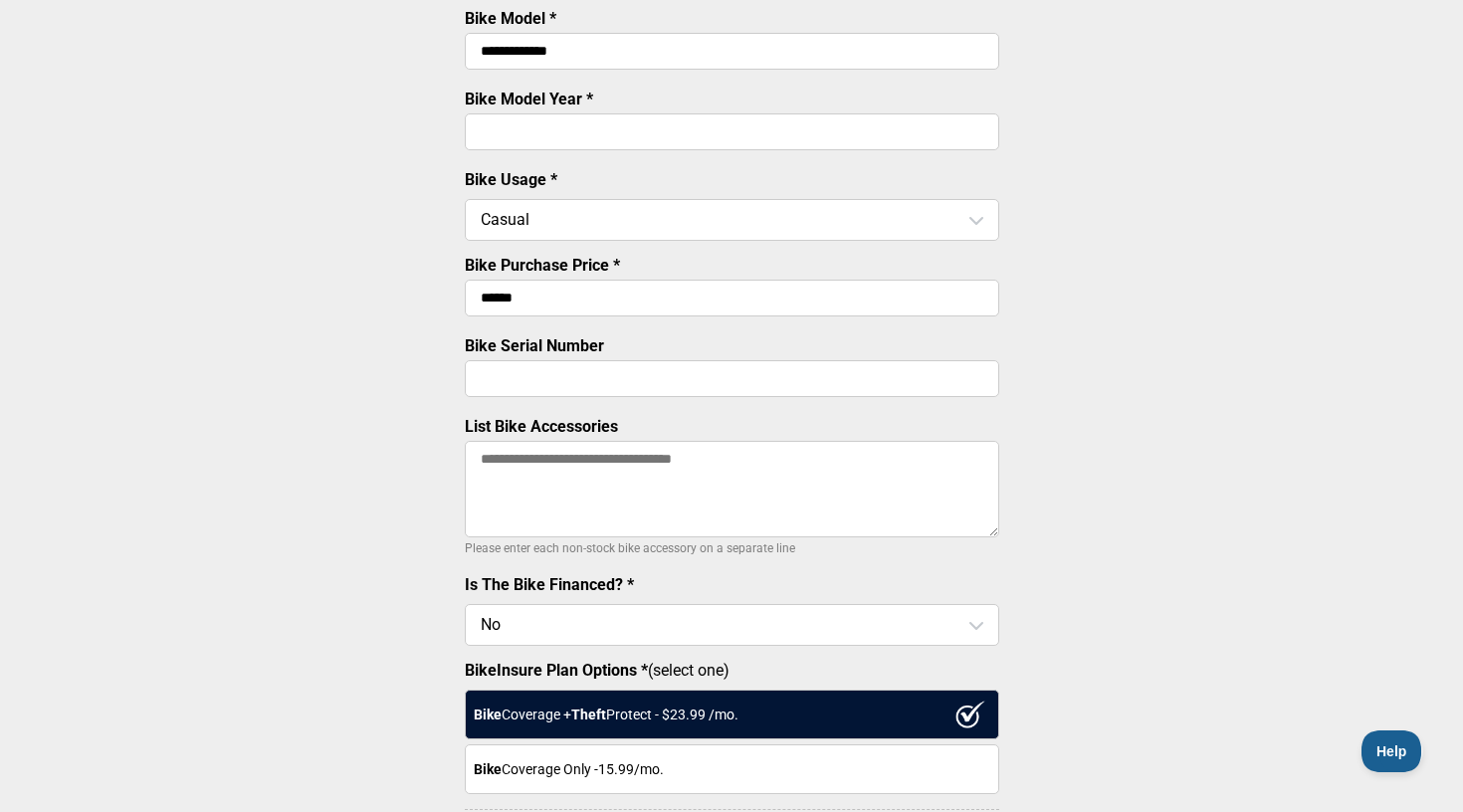 scroll, scrollTop: 511, scrollLeft: 0, axis: vertical 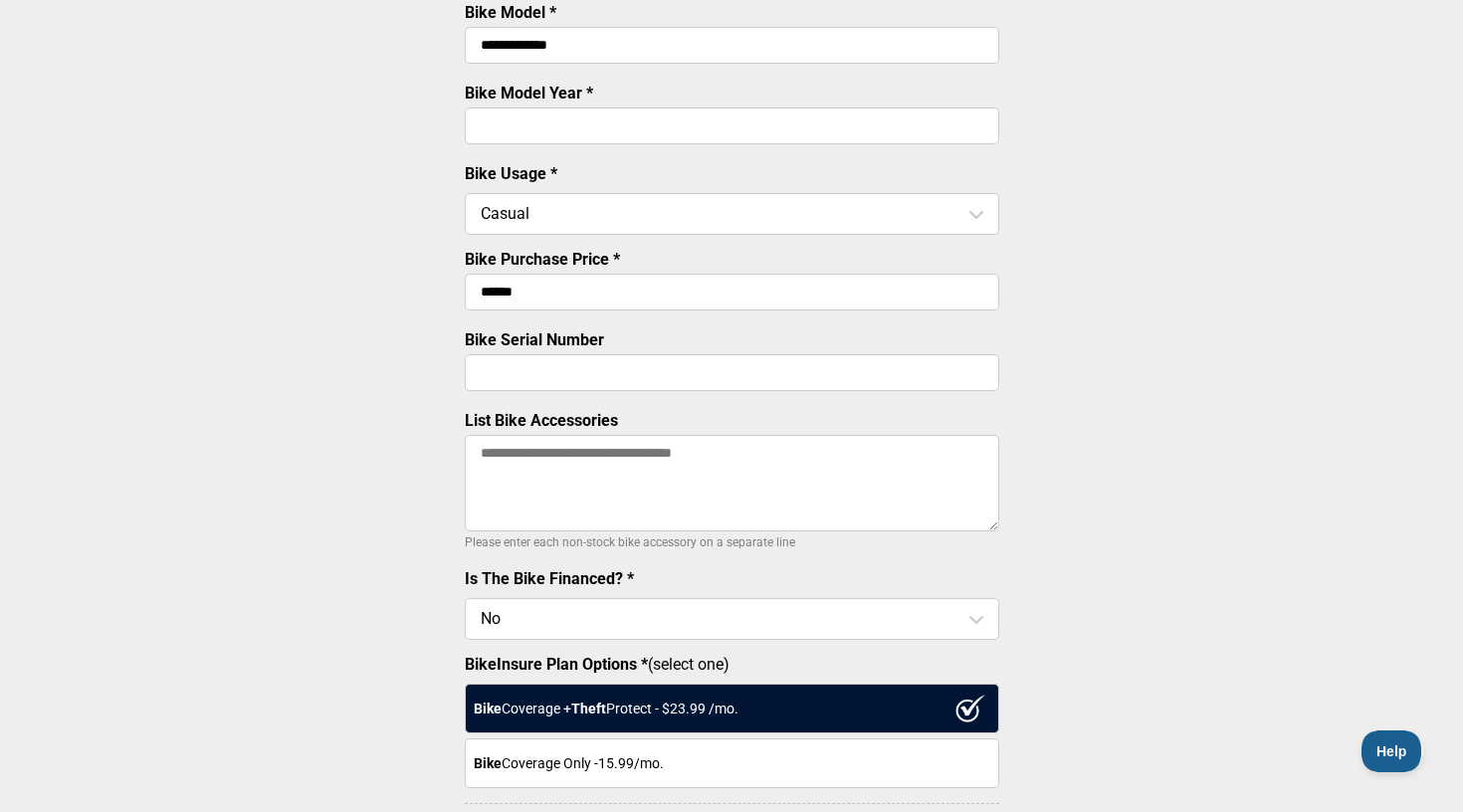 type on "**********" 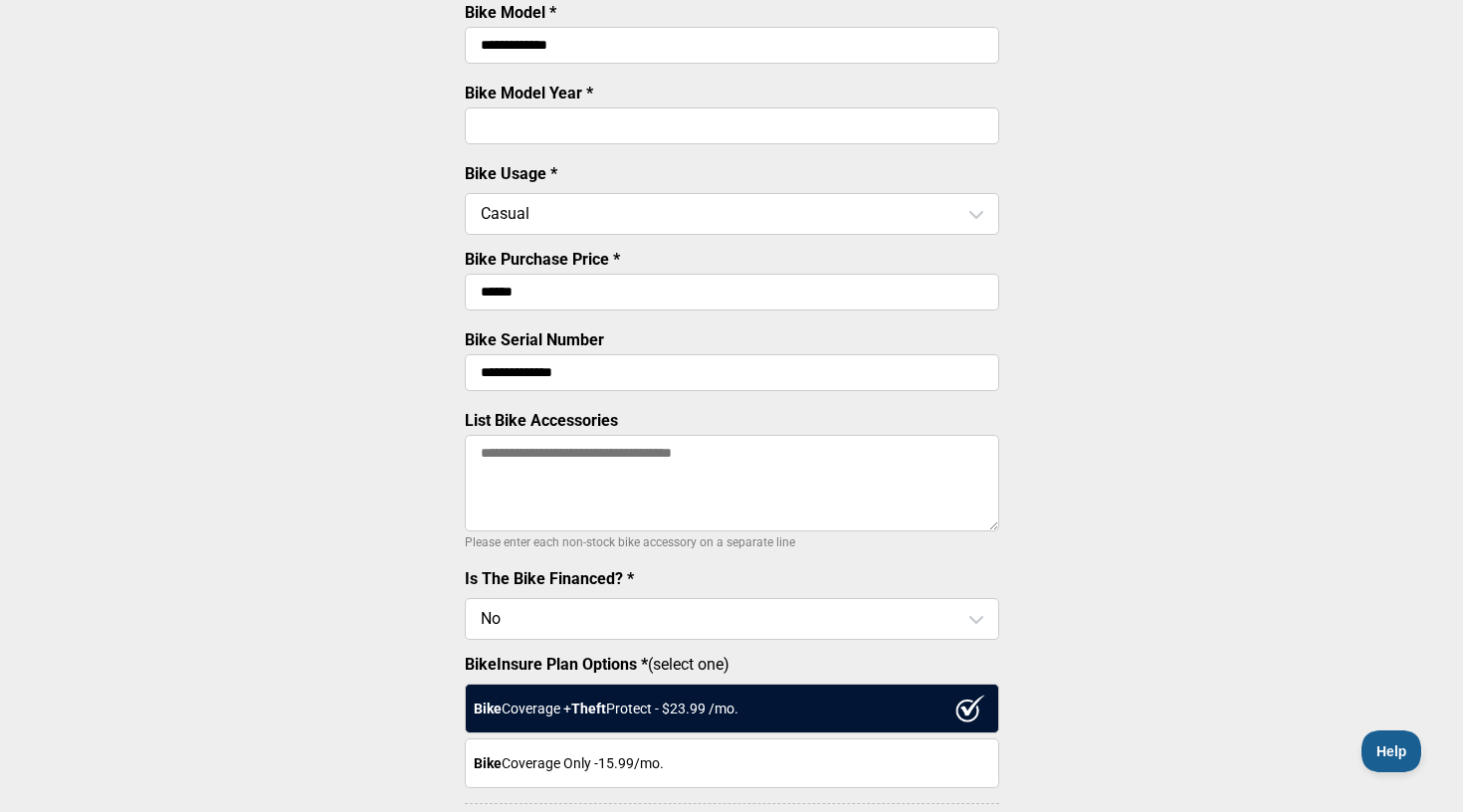 type on "**********" 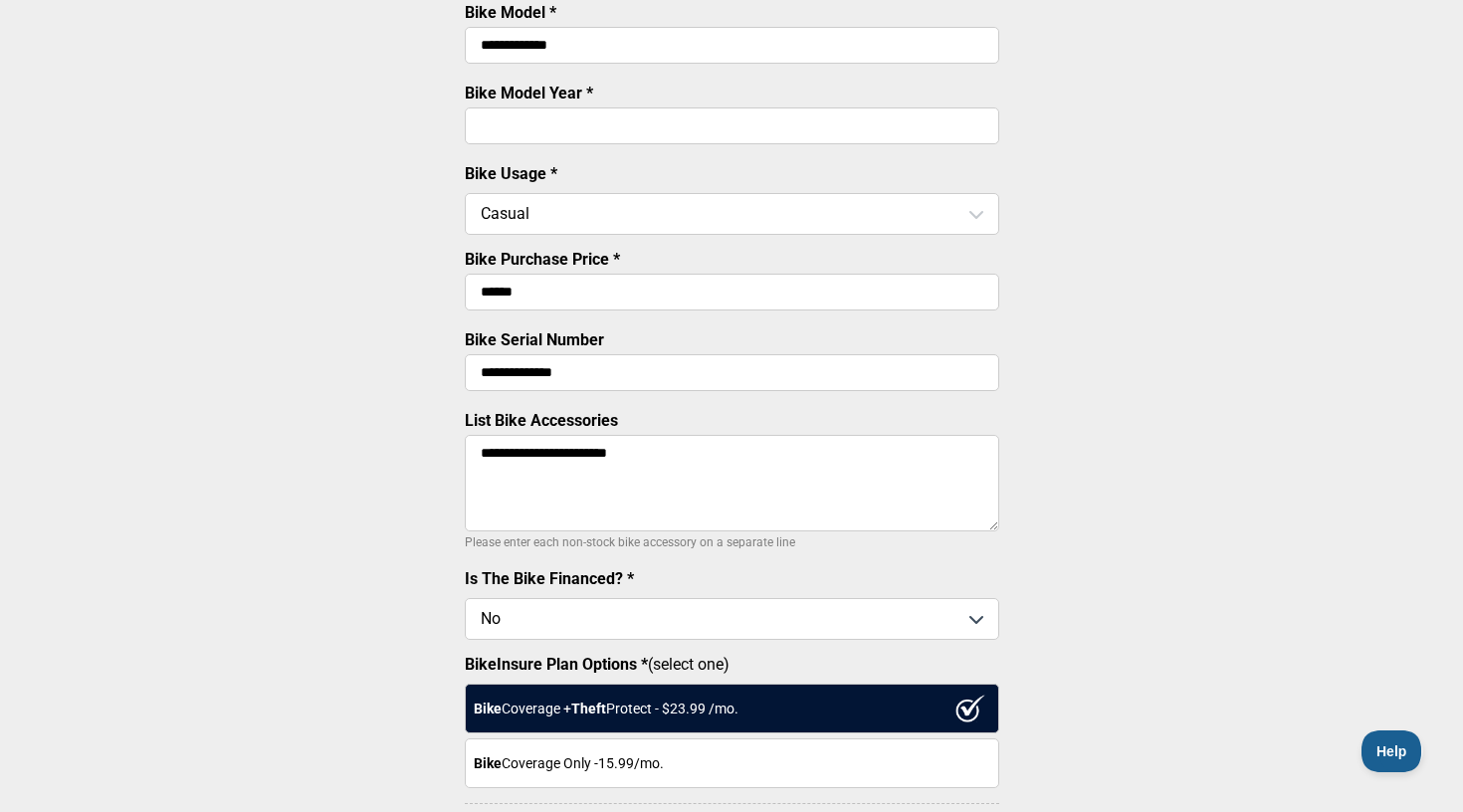 click on "**********" at bounding box center [732, 483] 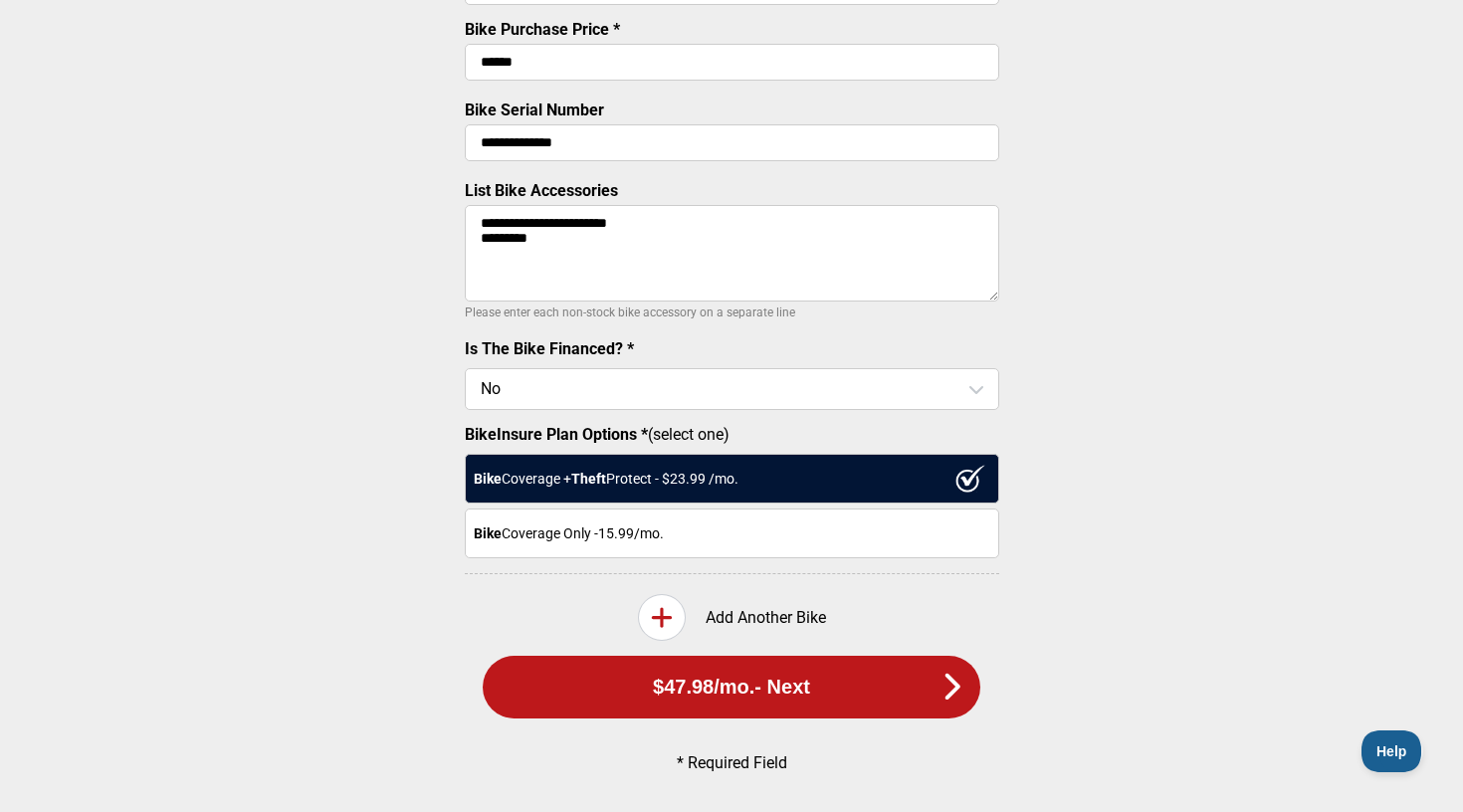 scroll, scrollTop: 751, scrollLeft: 0, axis: vertical 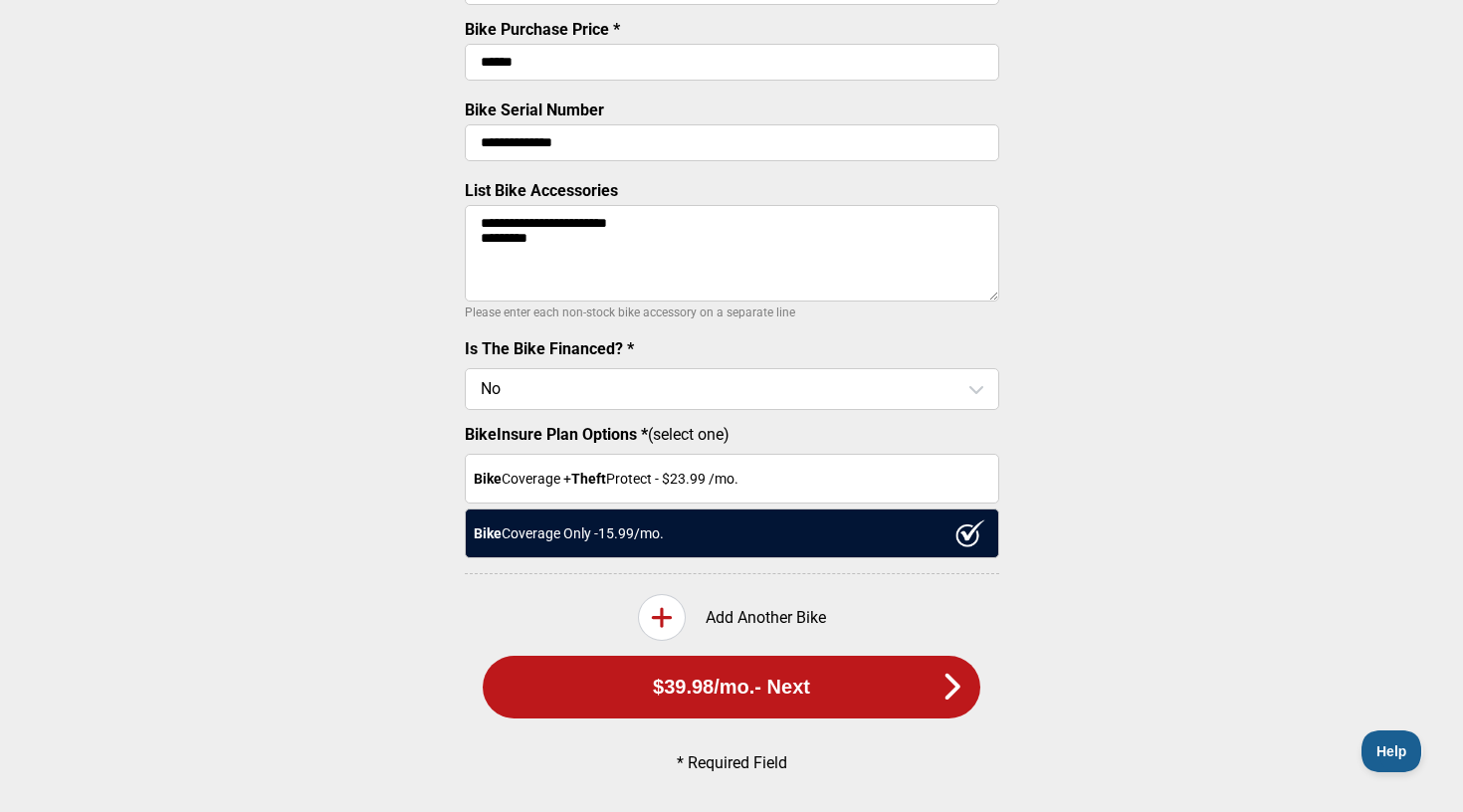 click on "$39.98 /mo.  - Next" at bounding box center (732, 687) 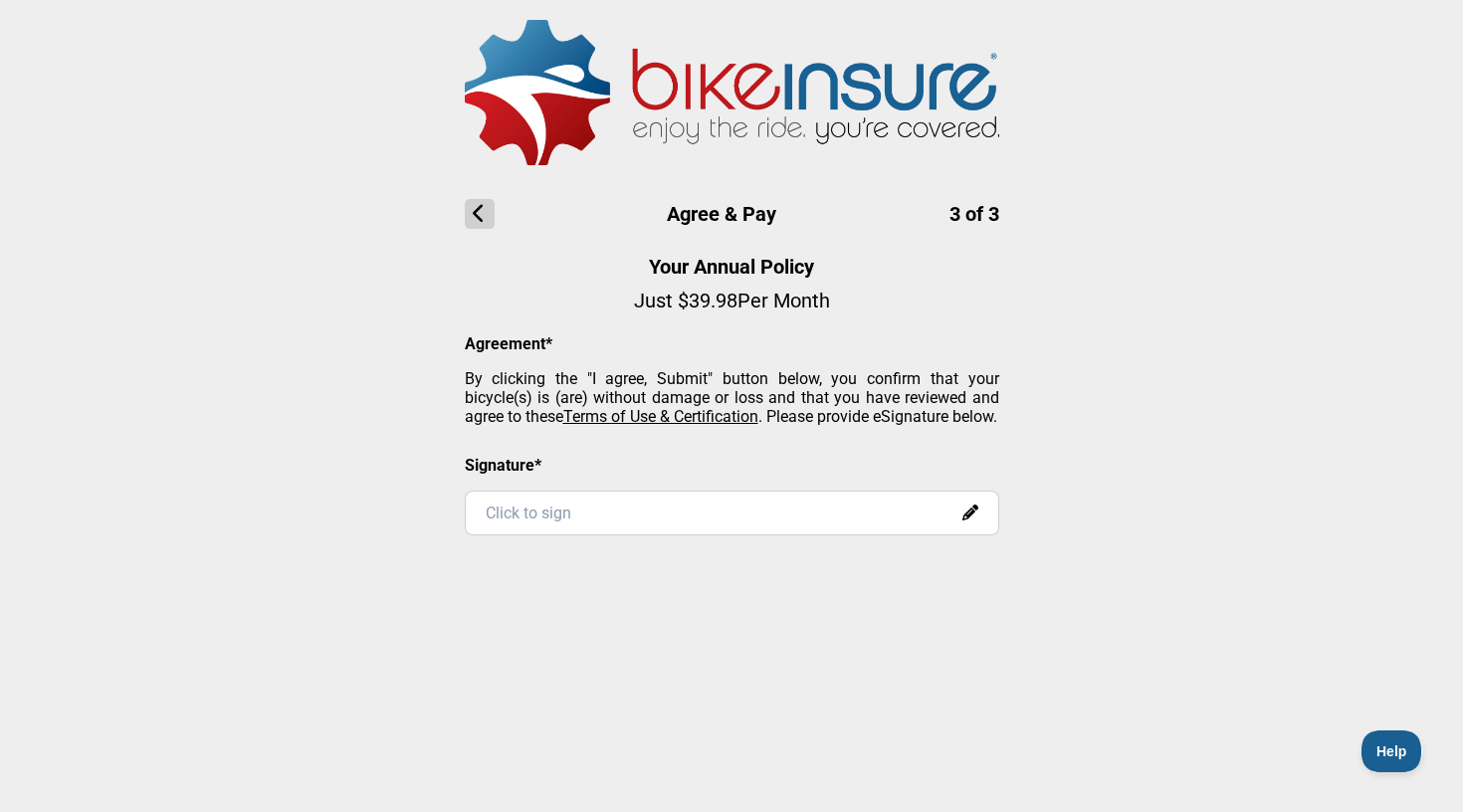 scroll, scrollTop: 0, scrollLeft: 0, axis: both 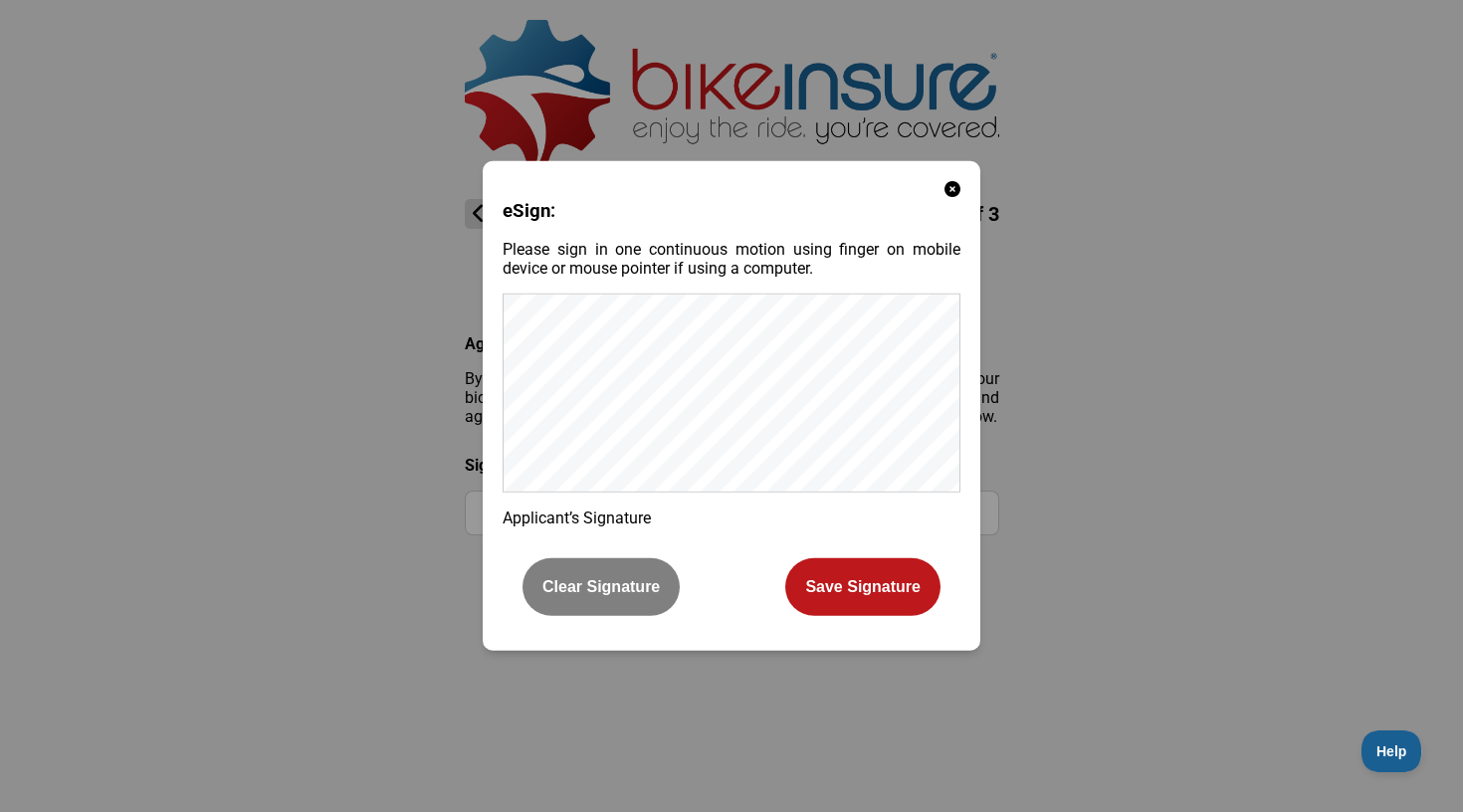 click on "Save Signature" at bounding box center (863, 587) 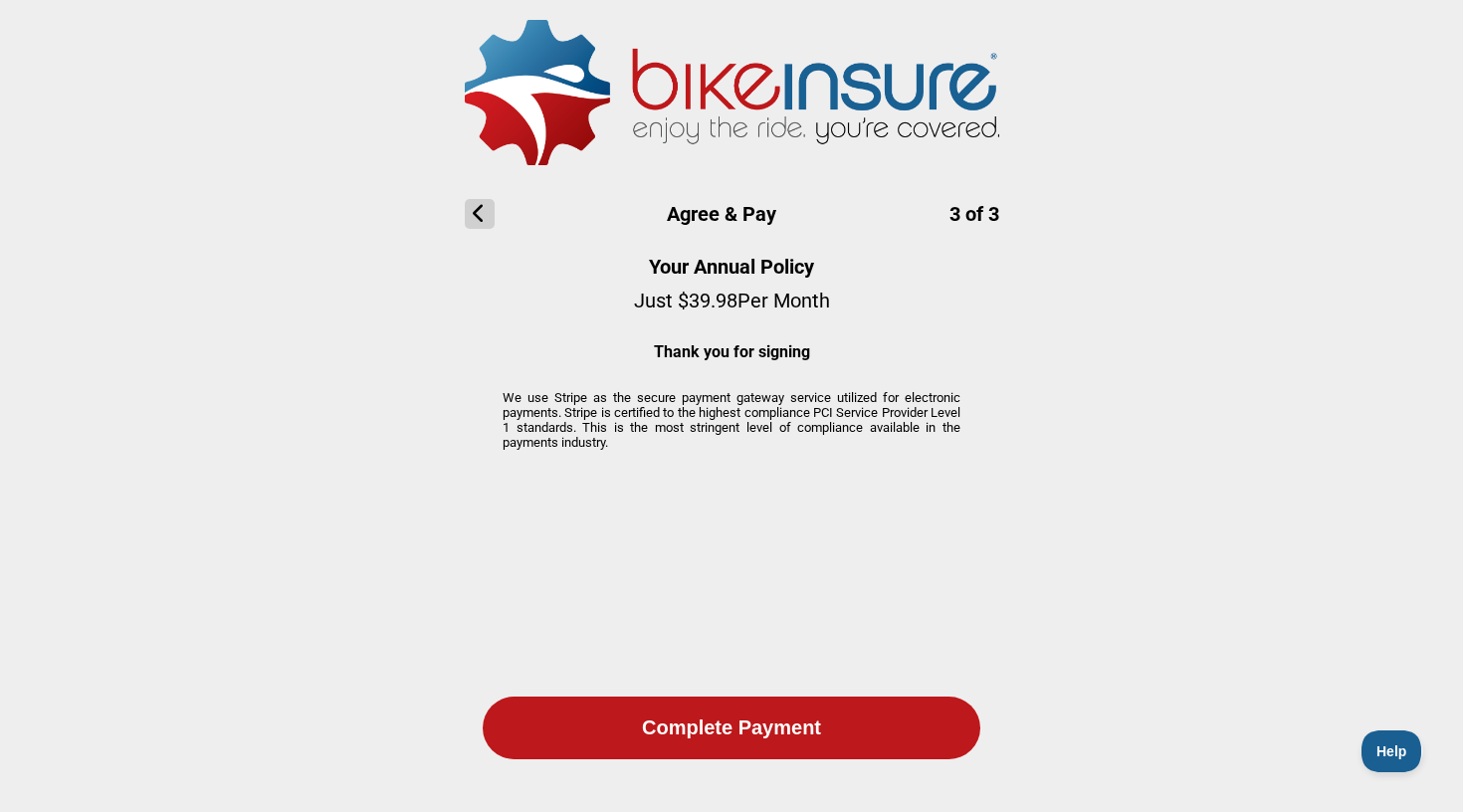 click on "Complete Payment" 